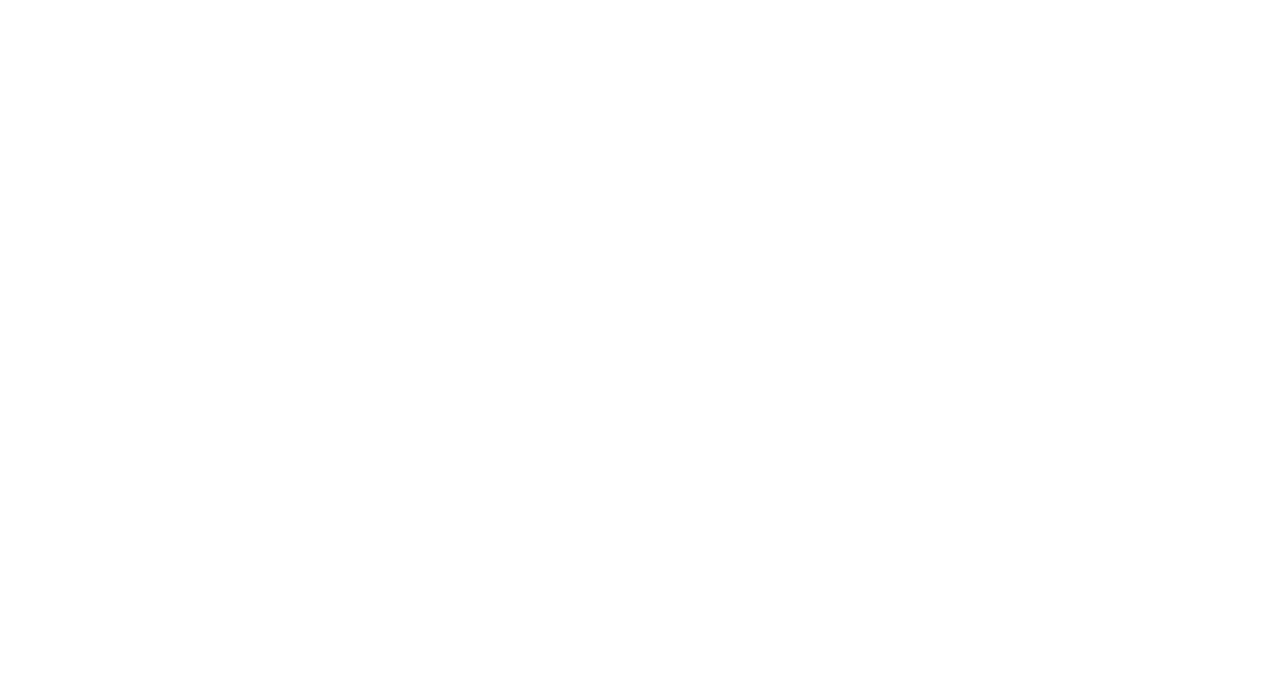 scroll, scrollTop: 0, scrollLeft: 0, axis: both 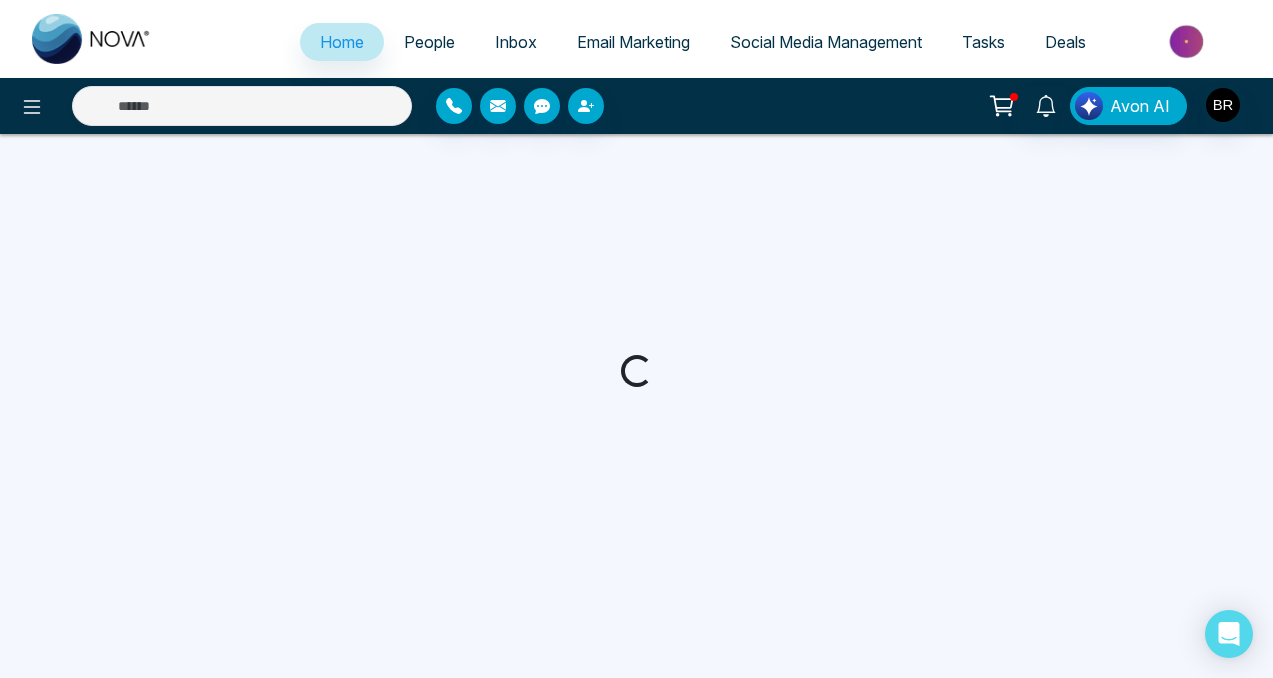 select on "*" 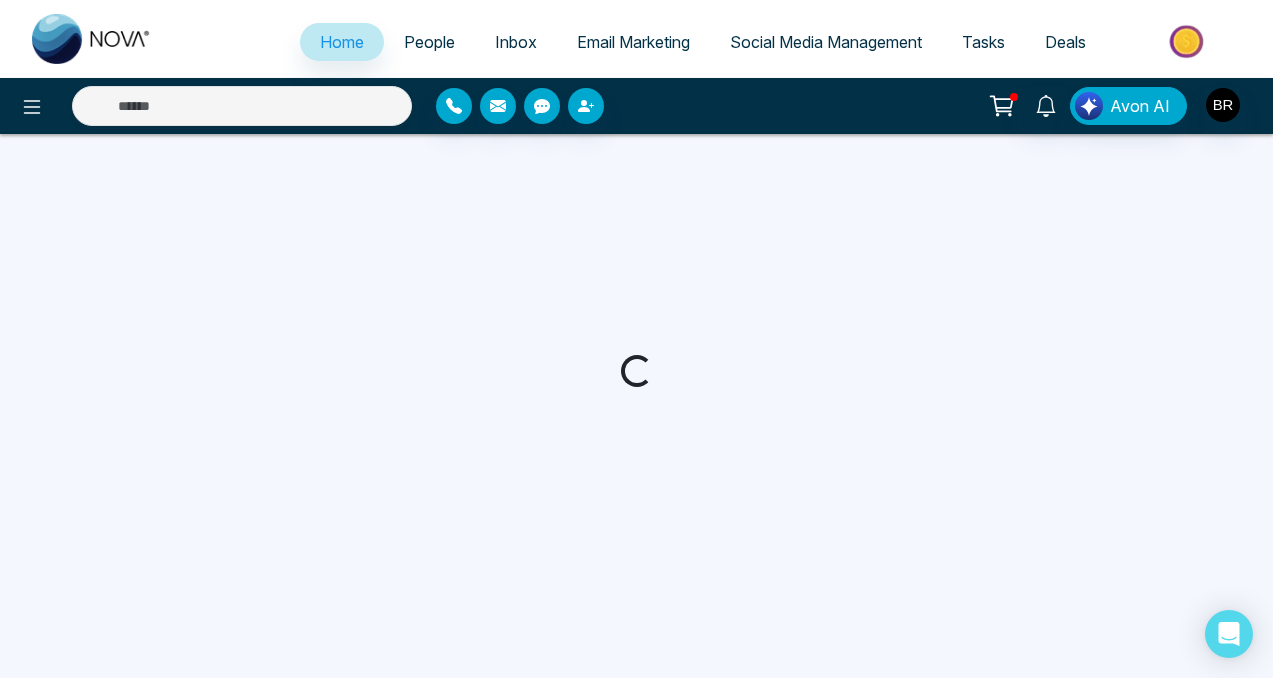 select on "*" 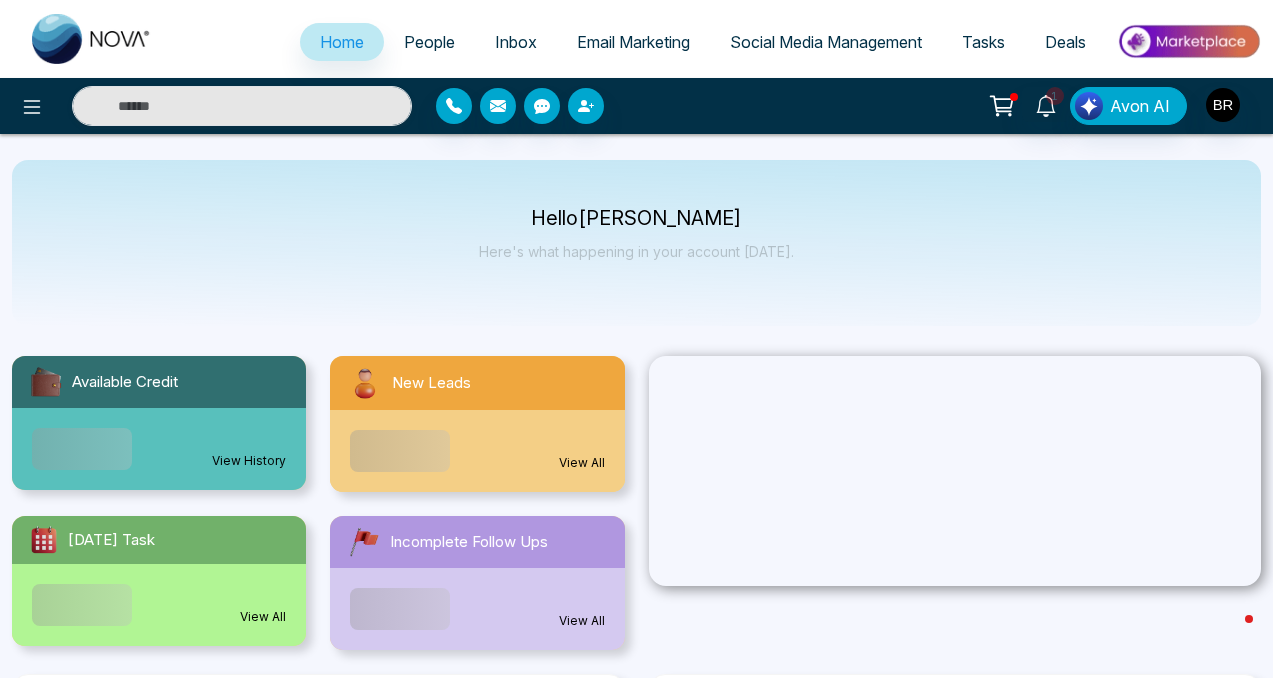 click on "Email Marketing" at bounding box center [633, 42] 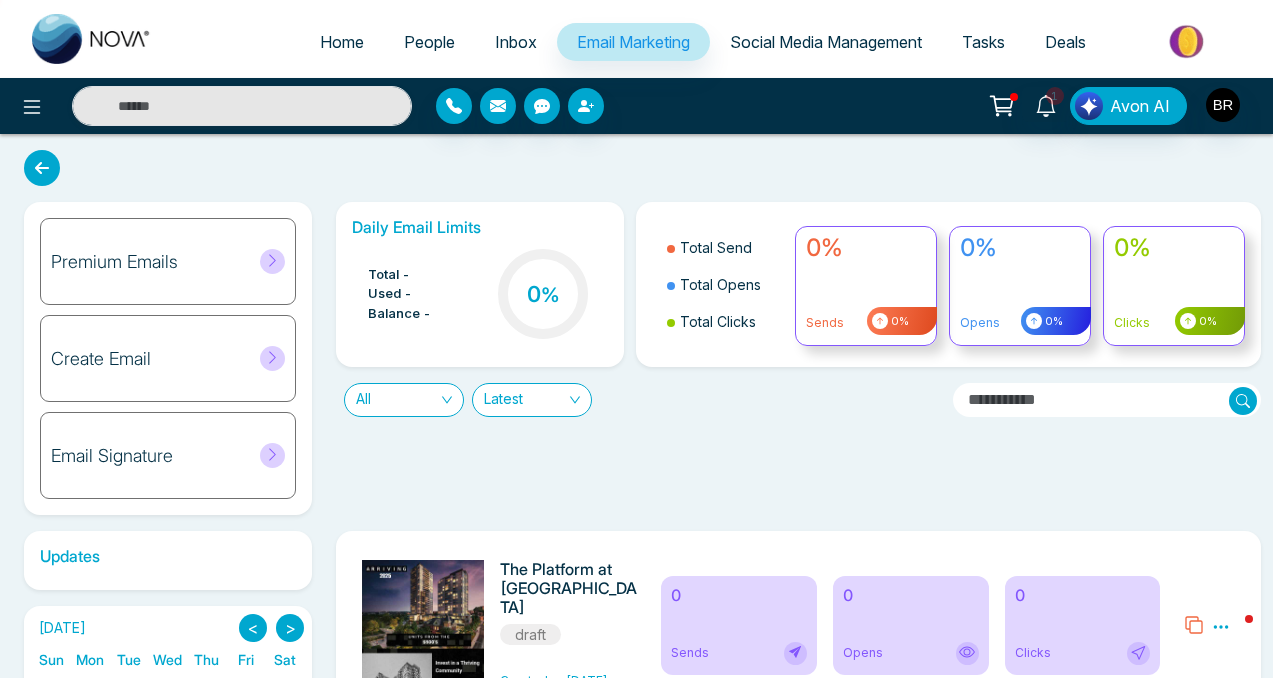 click on "Premium Emails" at bounding box center (168, 261) 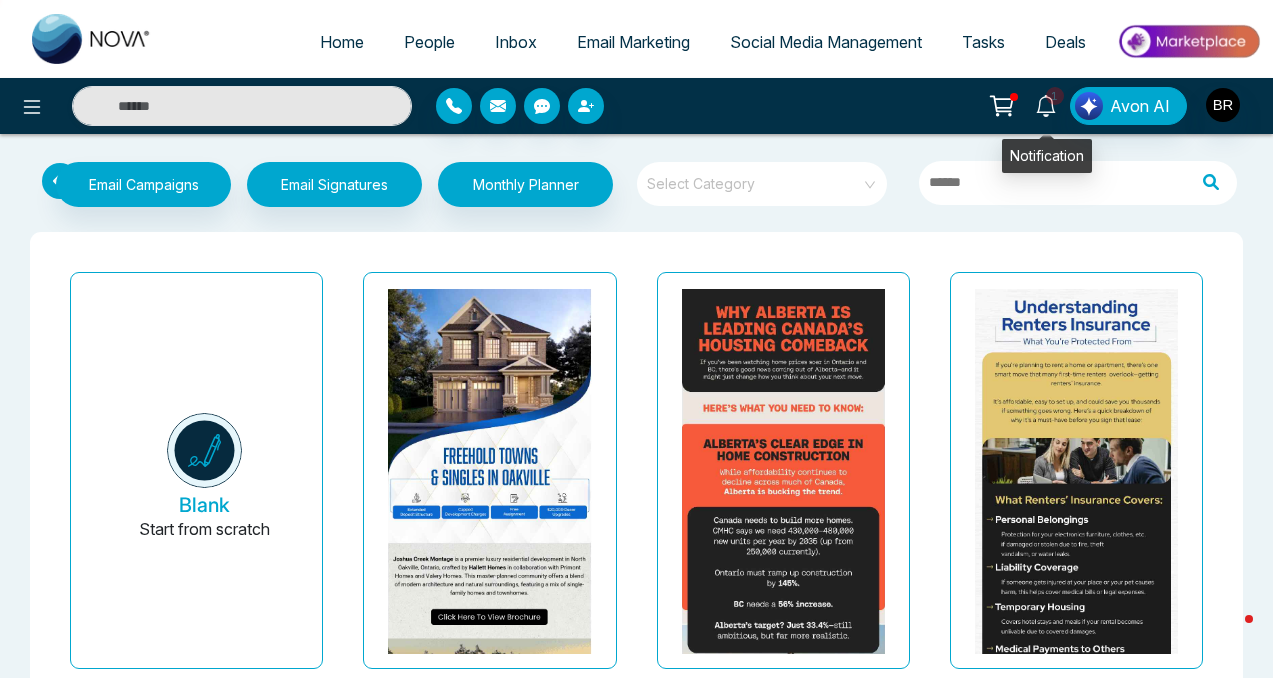 click 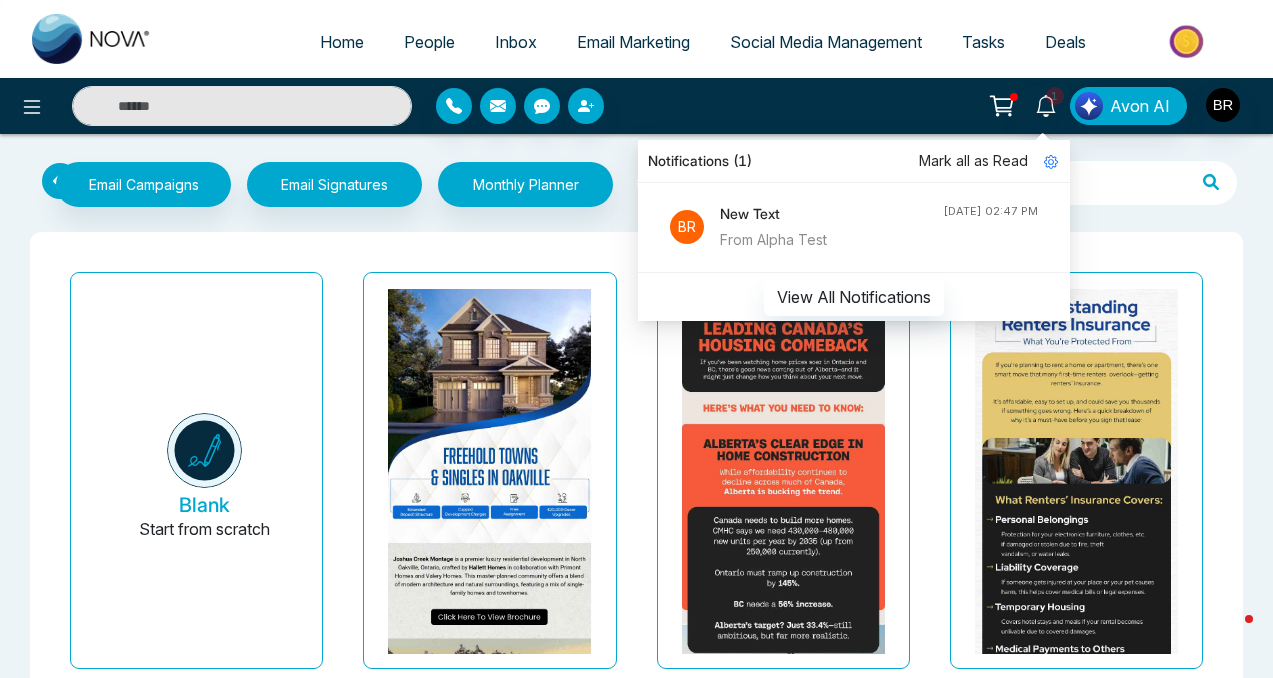 click on "Email Campaigns  Start from scratch?  View my campaigns Email Signatures Monthly Planner Select Category Blank Start from scratch [PERSON_NAME][GEOGRAPHIC_DATA] Montage-Hallet Homes Last updated:  [DATE] Why [GEOGRAPHIC_DATA] is Leading Canada’s Housing Comeback Last updated:  [DATE] Understanding Renters’ Insurance: What You’re Protected From Last updated:  [DATE] Say Goodbye to Sticky Air – Easy Ways to Reduce Home Humidity! Last updated:  [DATE] You Can Buy a Home with No Down Payment – Here’s How Last updated:  [DATE] The Platform at [GEOGRAPHIC_DATA] Condos Last updated:  [DATE] Discover Toronto’s Next Hot Neighbourhoods Before Everyone Else Does Last updated:  [DATE] Can’t Afford a Down Payment Yet? Rent-to-Own Could Be Your Solution Last updated:  [DATE] Happy [DATE] Last updated:  [DATE] Park & Lake Last updated:  [DATE] Discover Alberta’s Best Small Towns to Call Home Last updated:  [DATE] Could a Bigger GST Rebate Make Buying a New Home Easier?" at bounding box center [636, 6577] 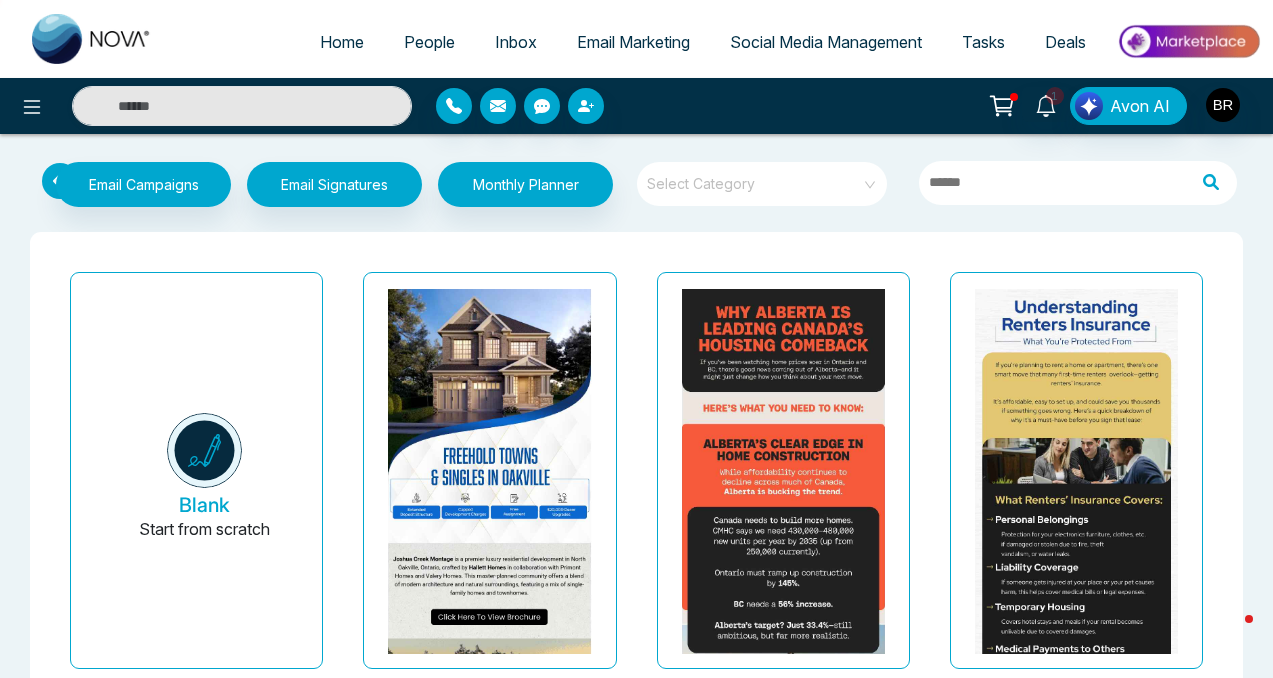 click on "Email Marketing" at bounding box center (633, 42) 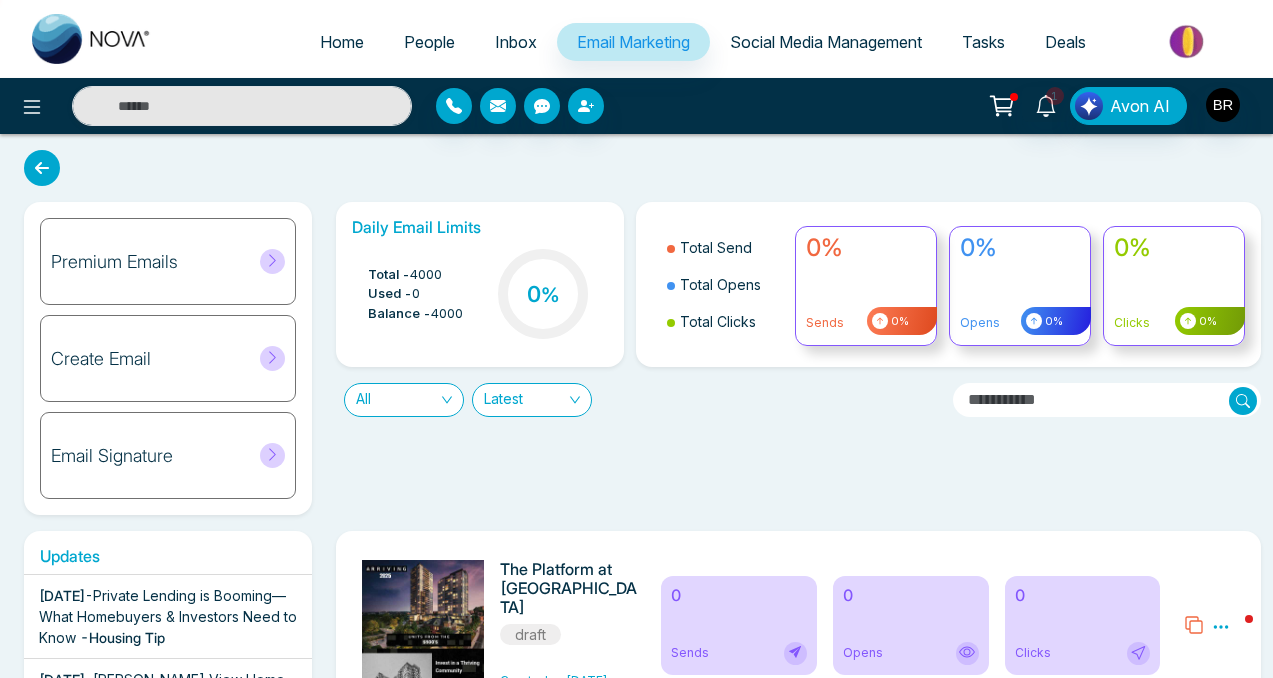 click on "Create Email" at bounding box center (168, 358) 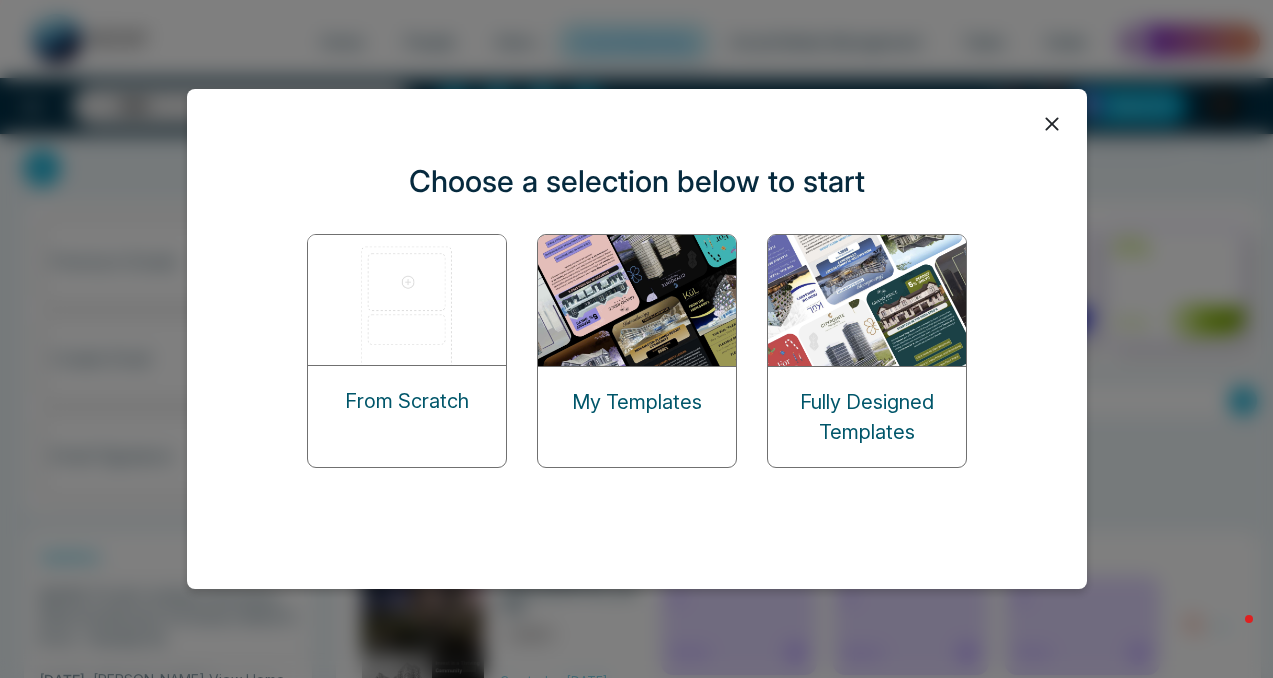 click 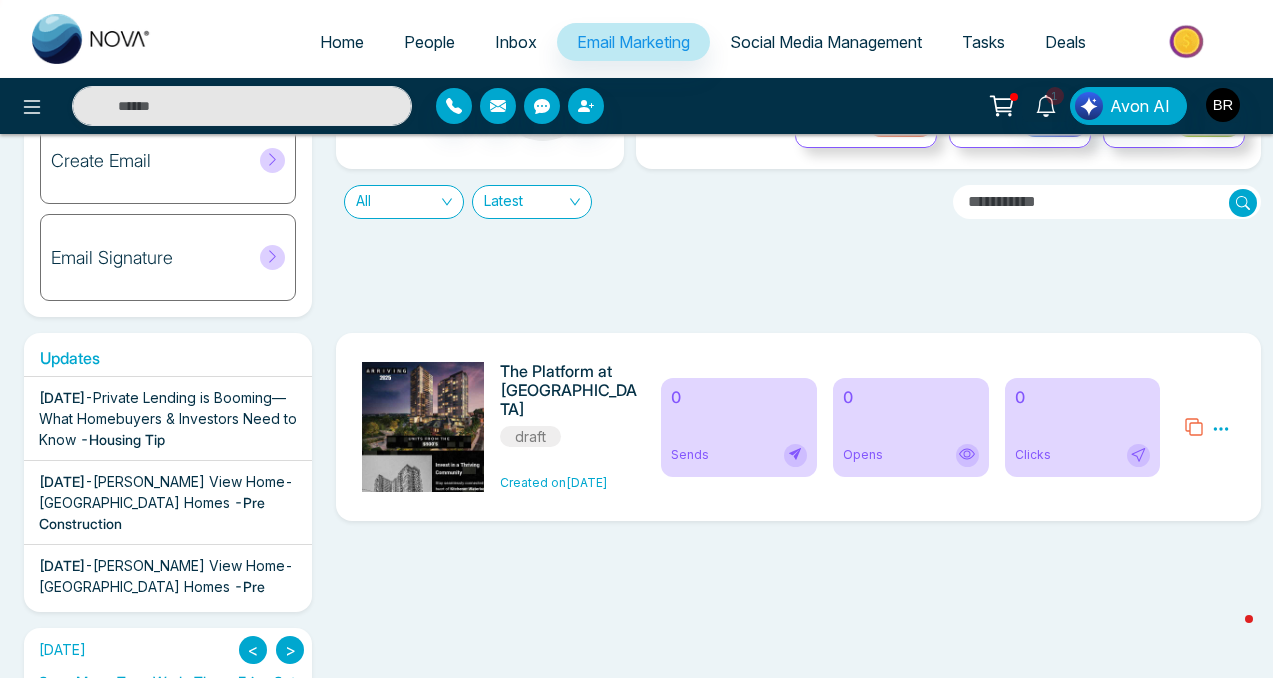 scroll, scrollTop: 200, scrollLeft: 0, axis: vertical 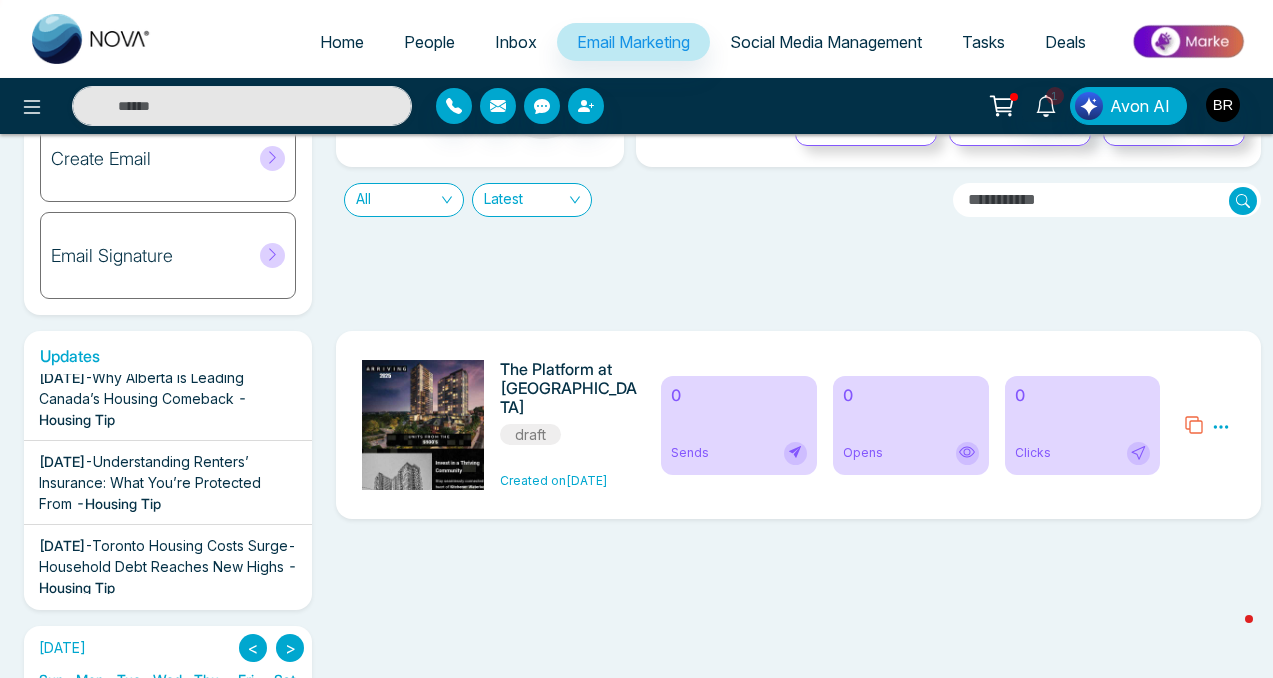 click on "Email Marketing" at bounding box center [633, 42] 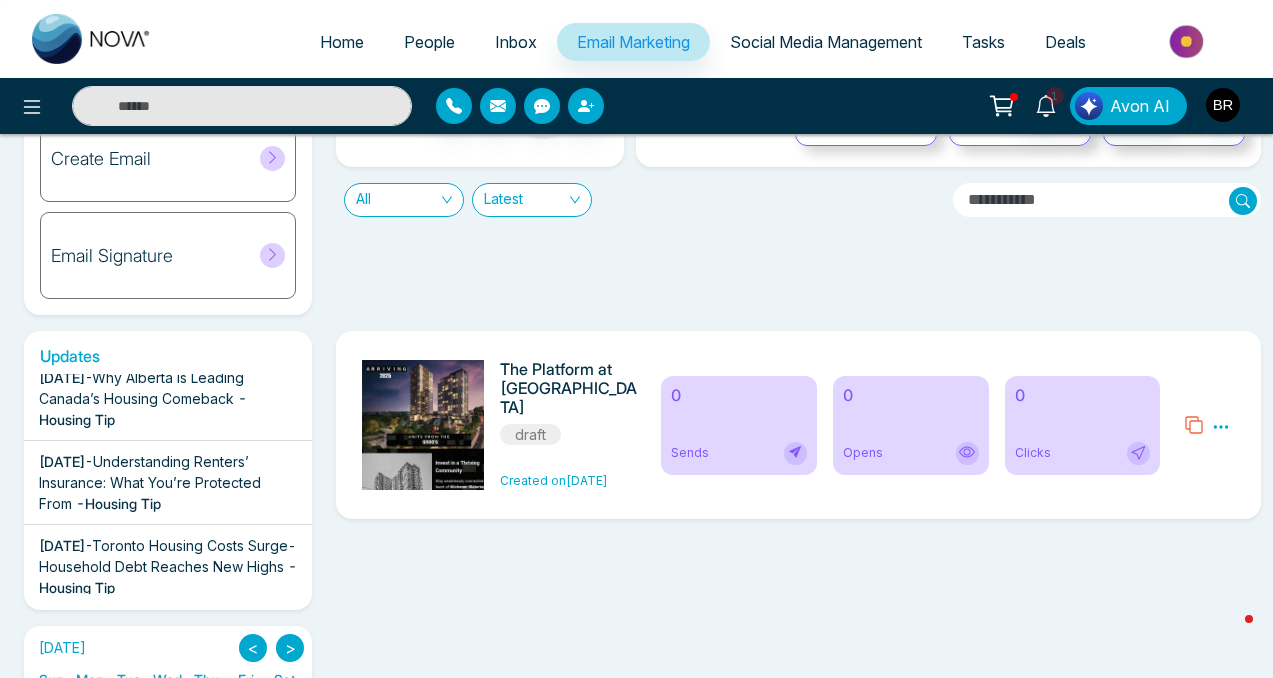 scroll, scrollTop: 0, scrollLeft: 0, axis: both 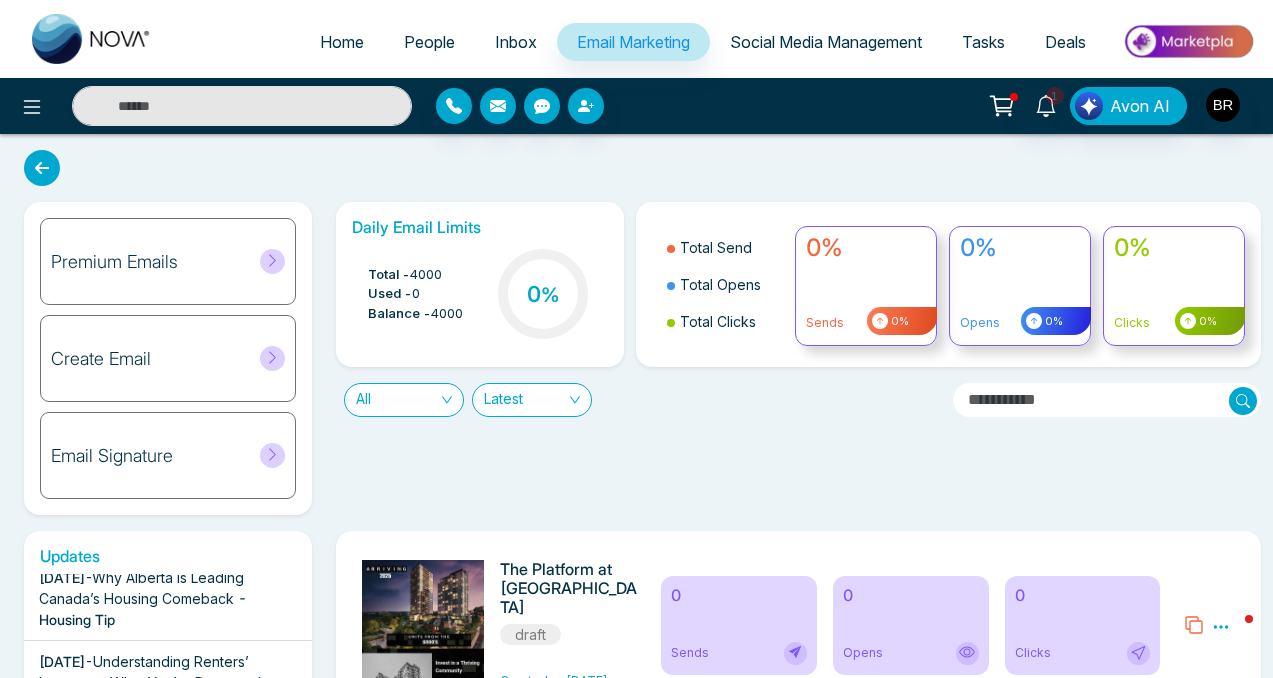 click on "Premium Emails" at bounding box center (168, 261) 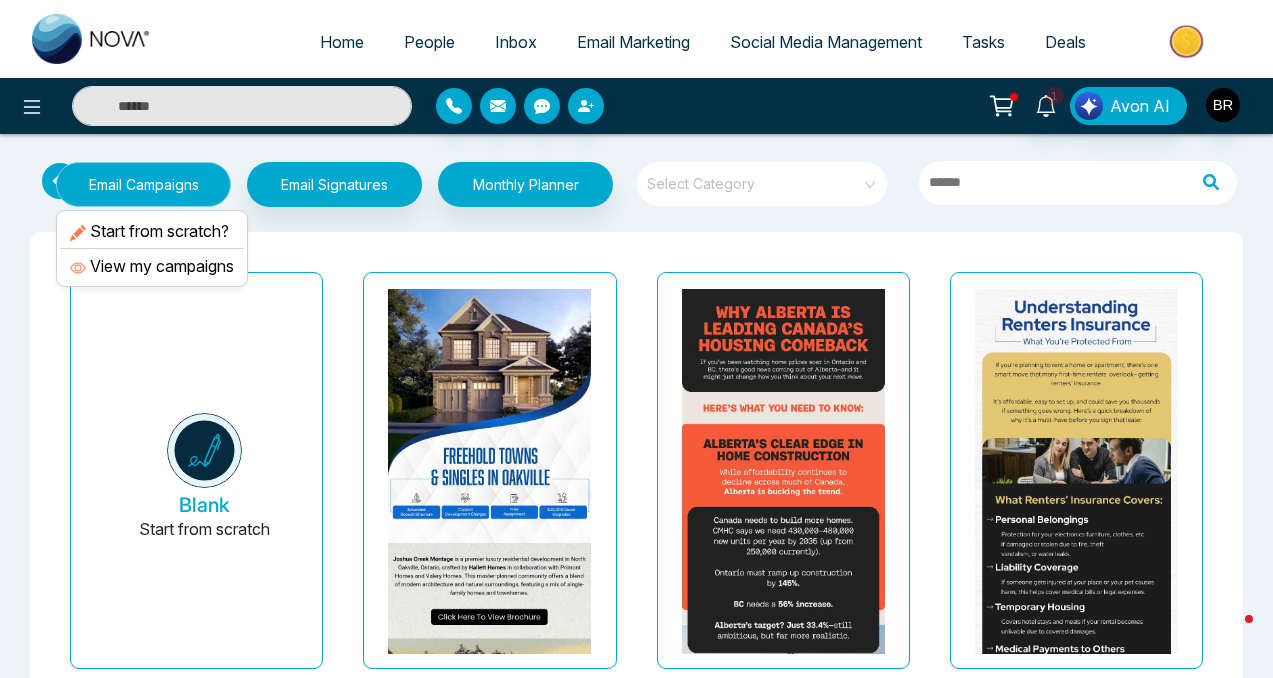 click on "Email Campaigns" at bounding box center [143, 184] 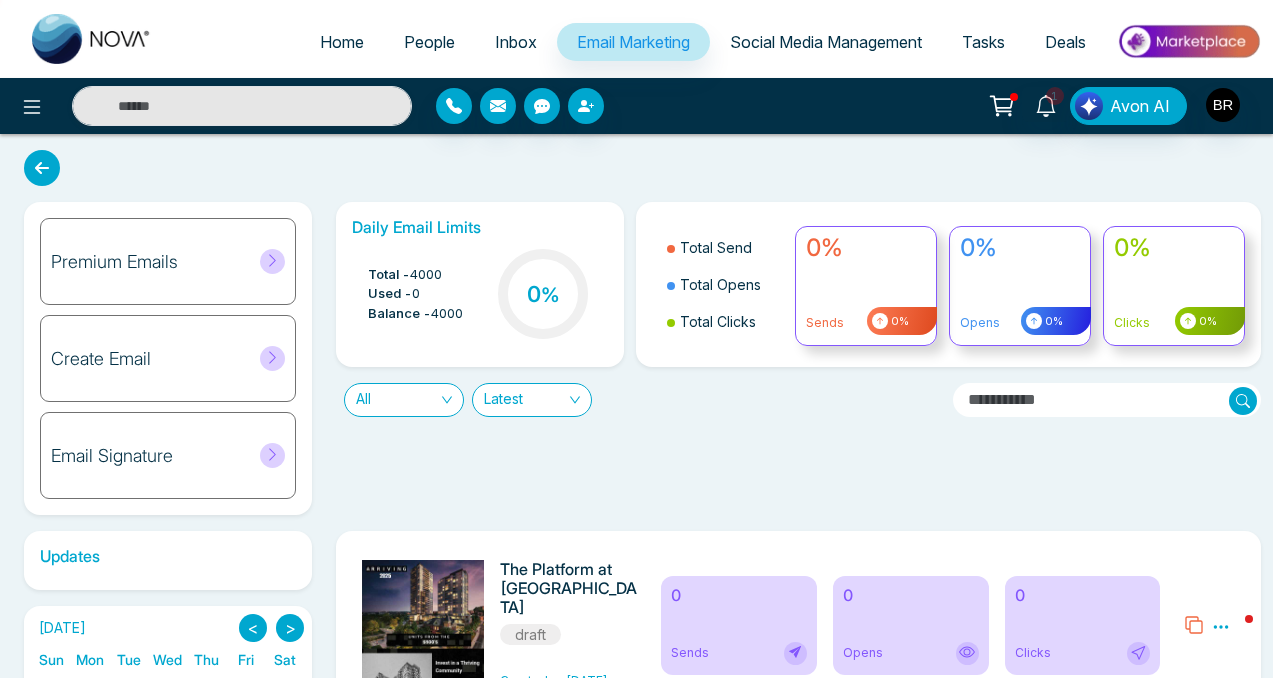 click on "Social Media Management" at bounding box center [826, 42] 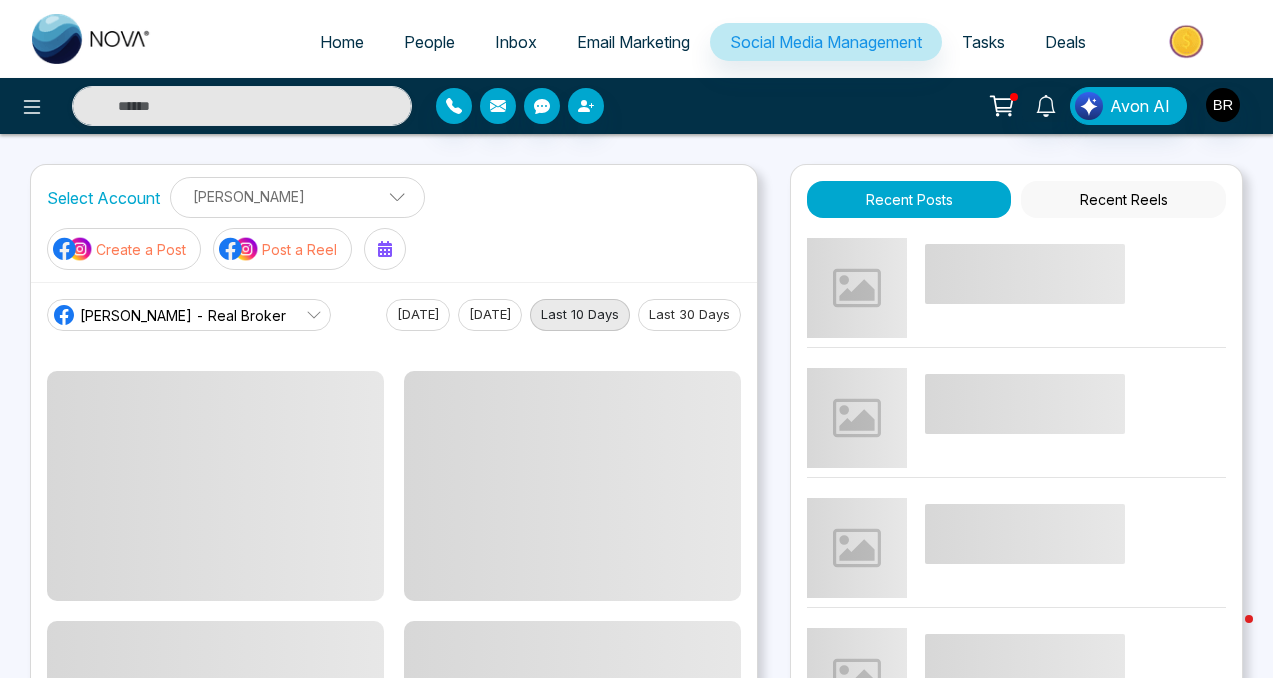 click on "Email Marketing" at bounding box center (633, 42) 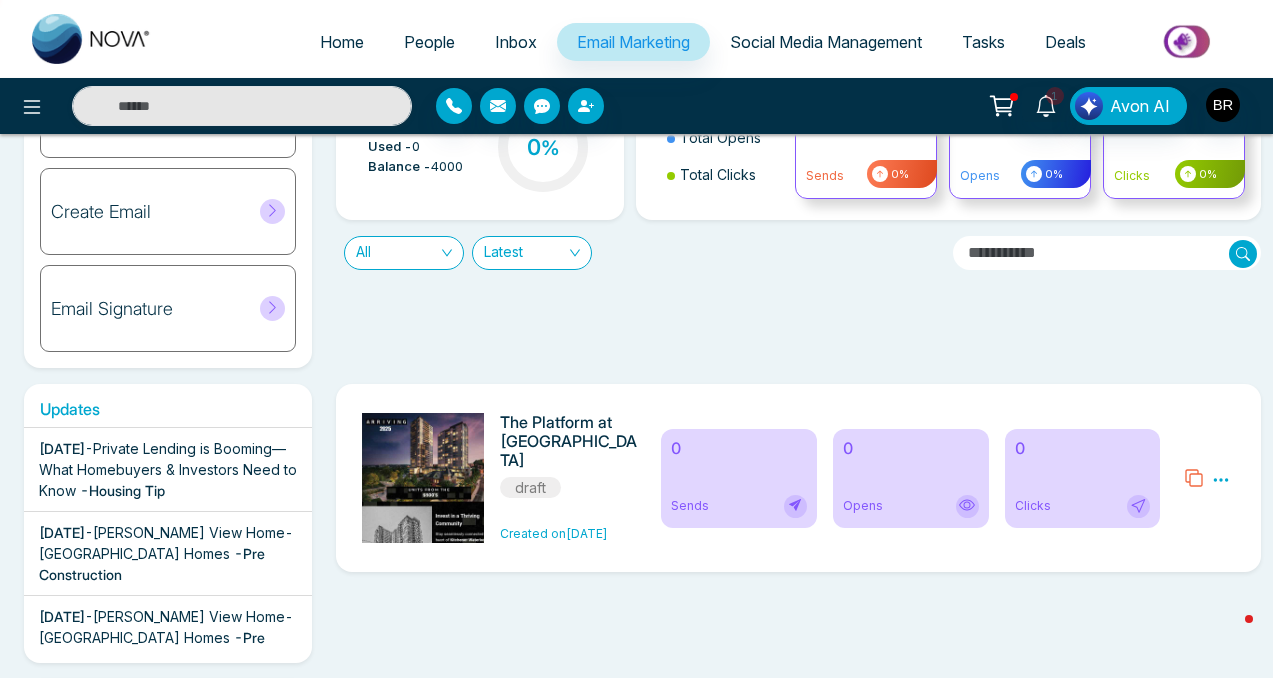 scroll, scrollTop: 414, scrollLeft: 0, axis: vertical 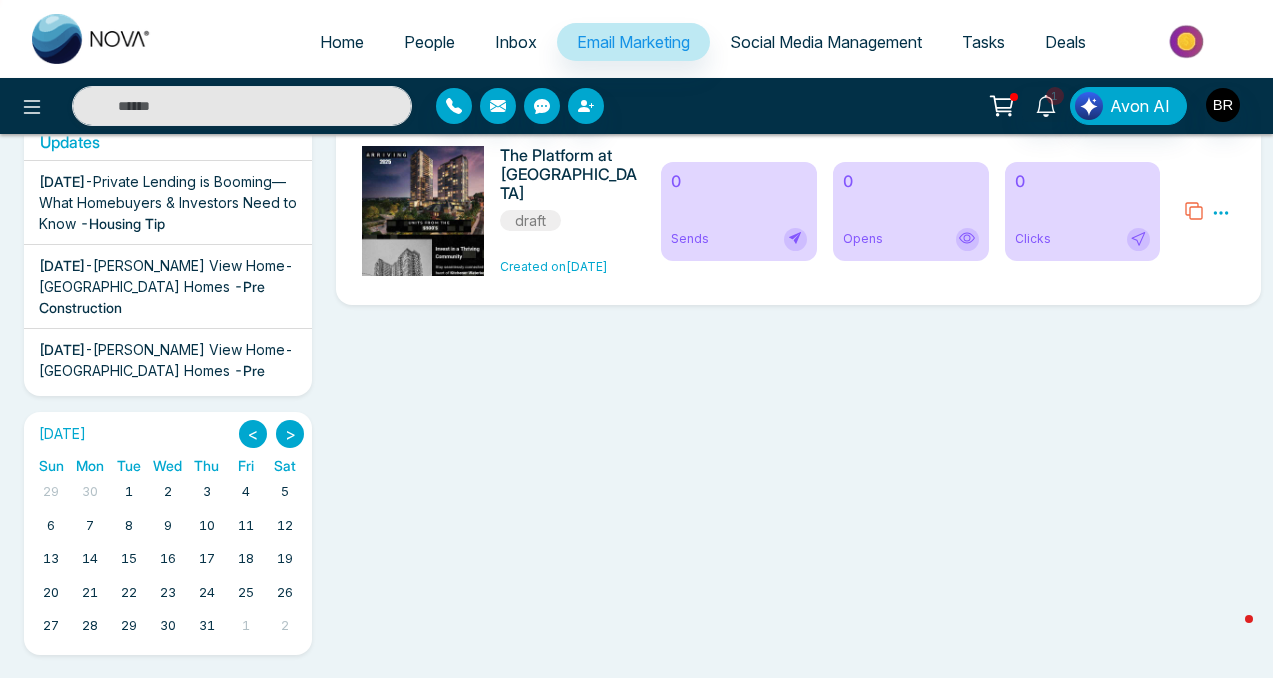 click on "Inbox" at bounding box center [516, 42] 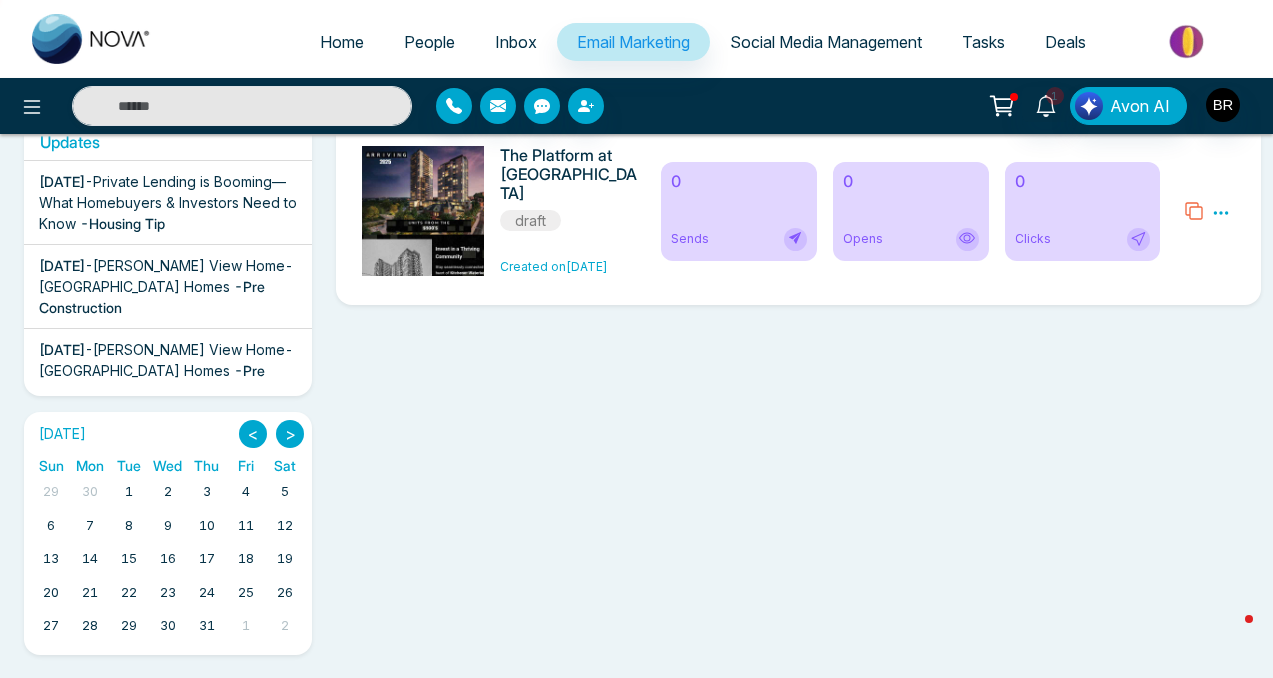 scroll, scrollTop: 0, scrollLeft: 0, axis: both 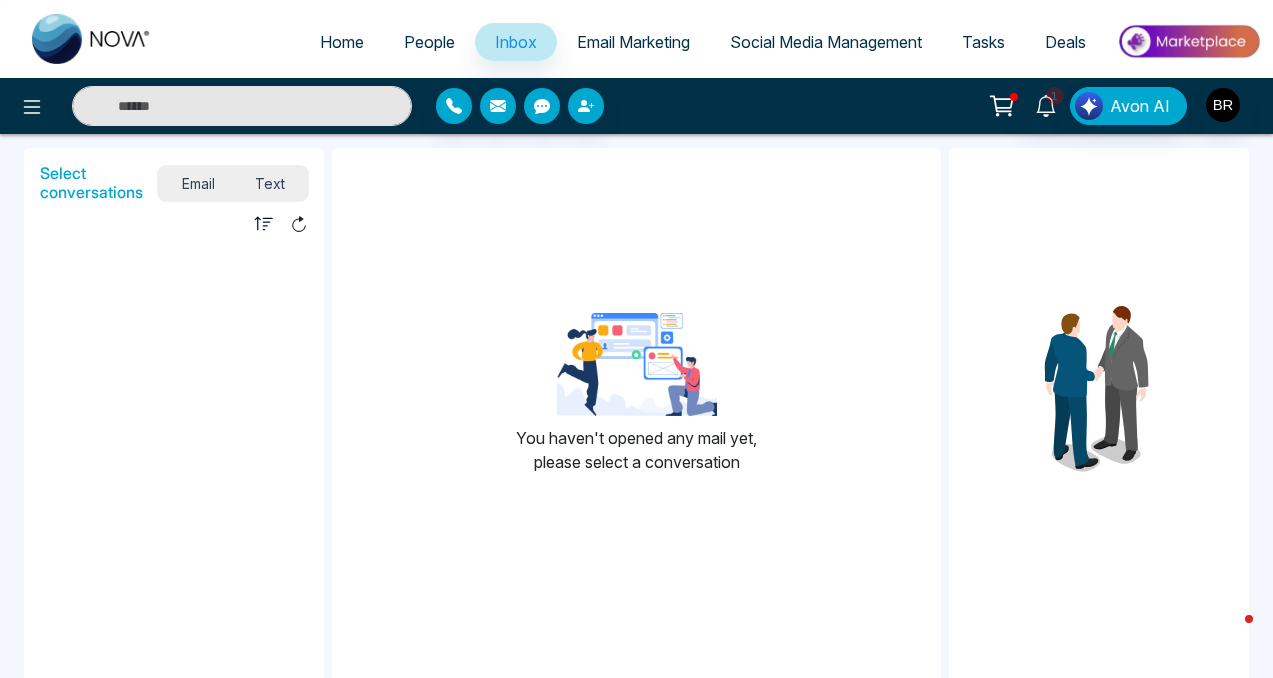 click on "Email Marketing" at bounding box center [633, 42] 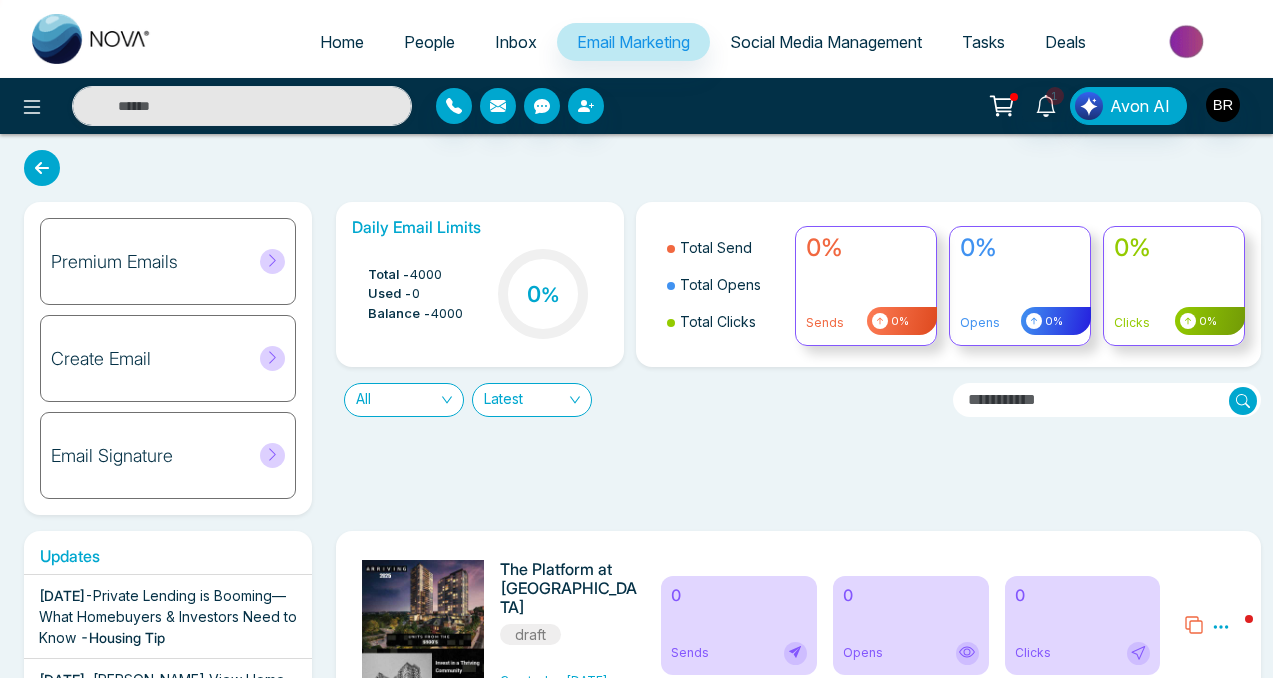 click on "Premium Emails" at bounding box center [168, 261] 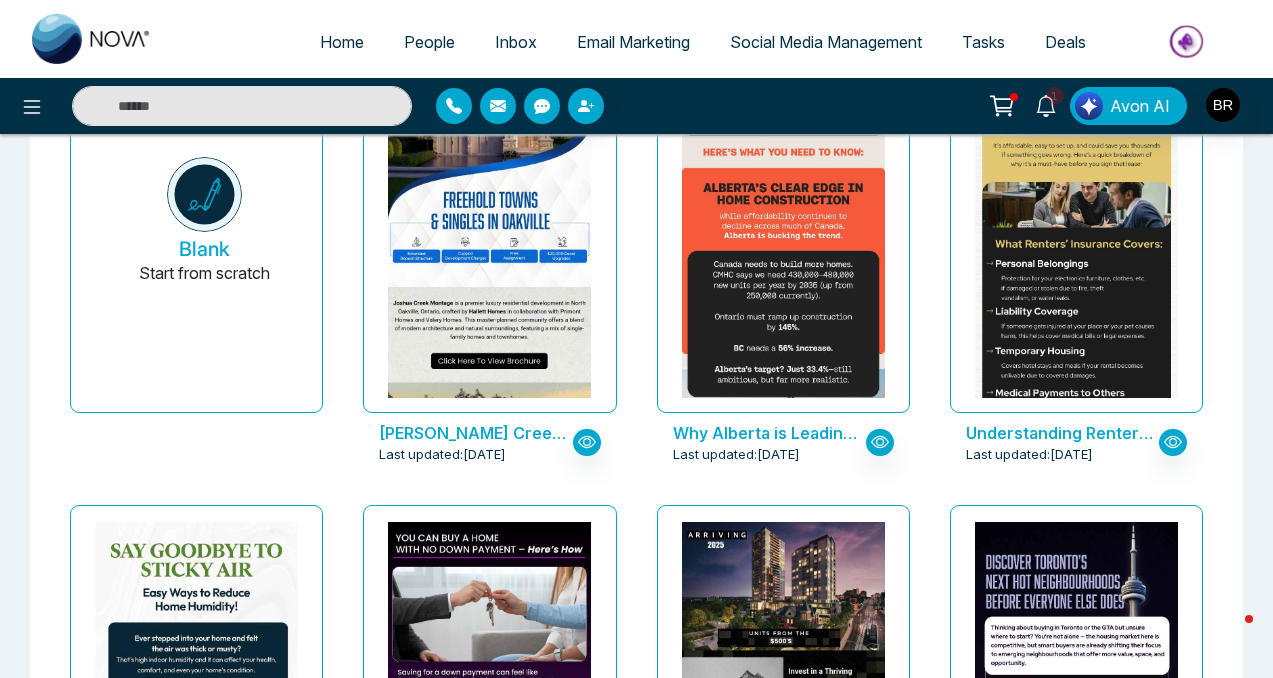 scroll, scrollTop: 0, scrollLeft: 0, axis: both 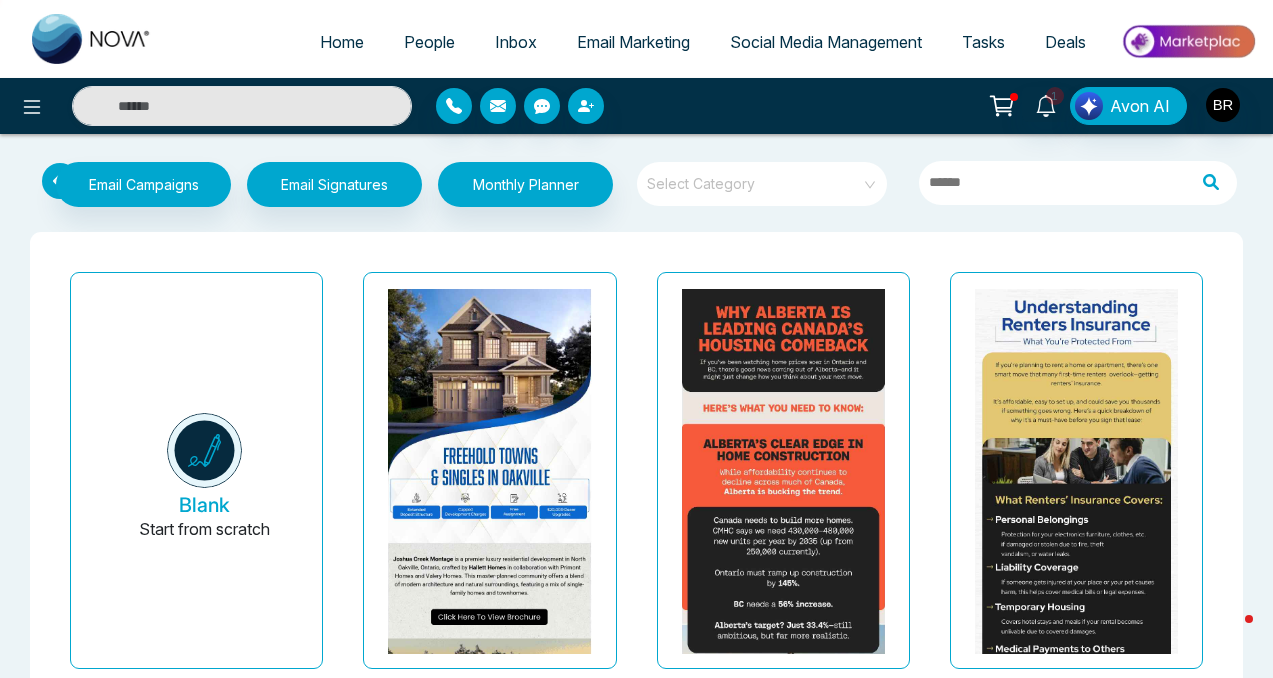 click at bounding box center [755, 184] 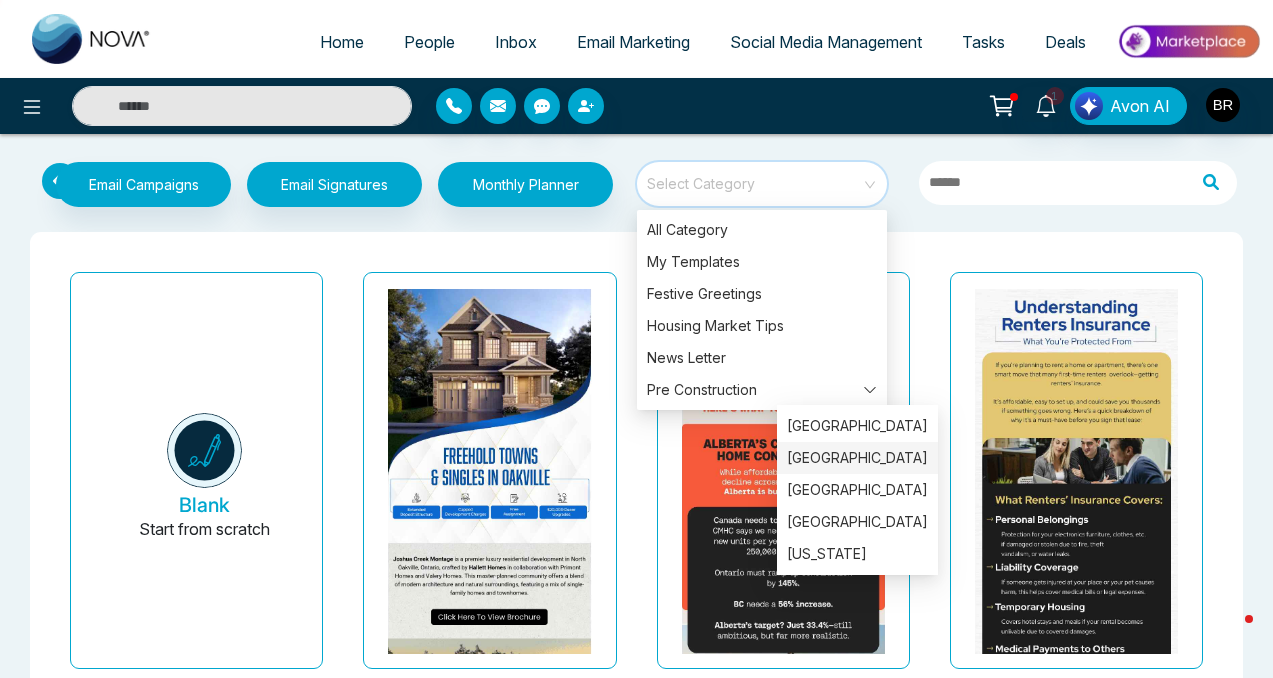 click on "[GEOGRAPHIC_DATA]" at bounding box center [857, 458] 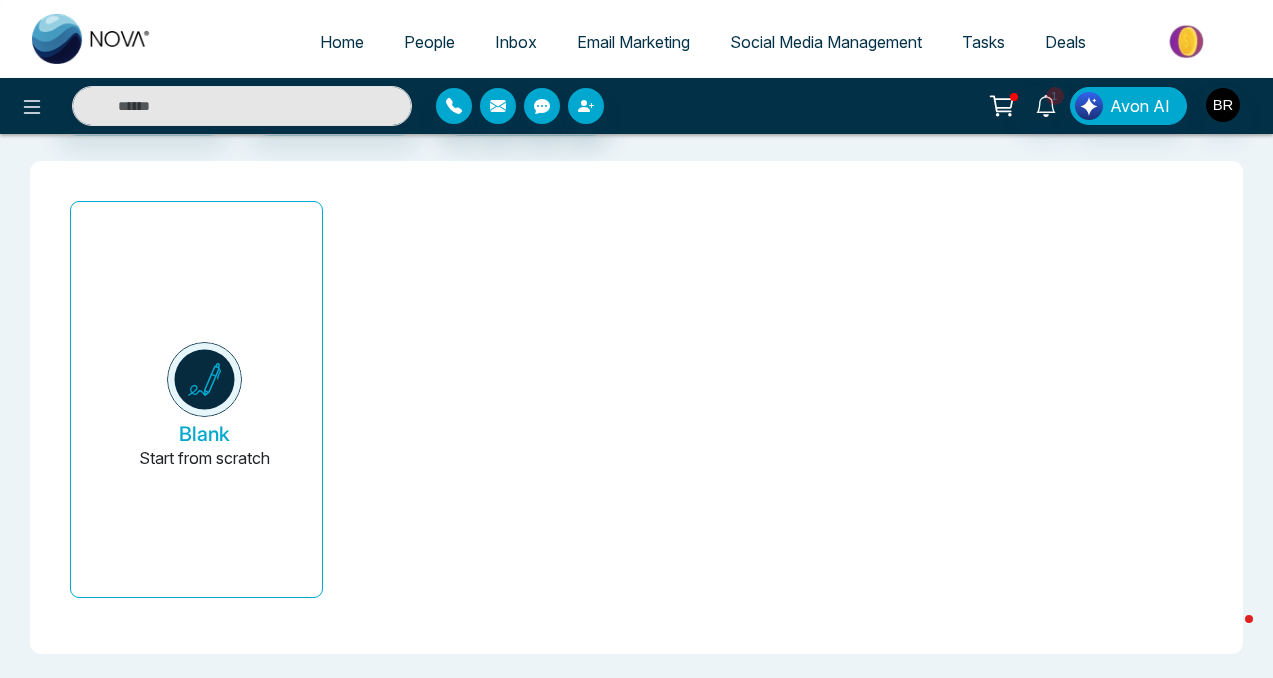 scroll, scrollTop: 0, scrollLeft: 0, axis: both 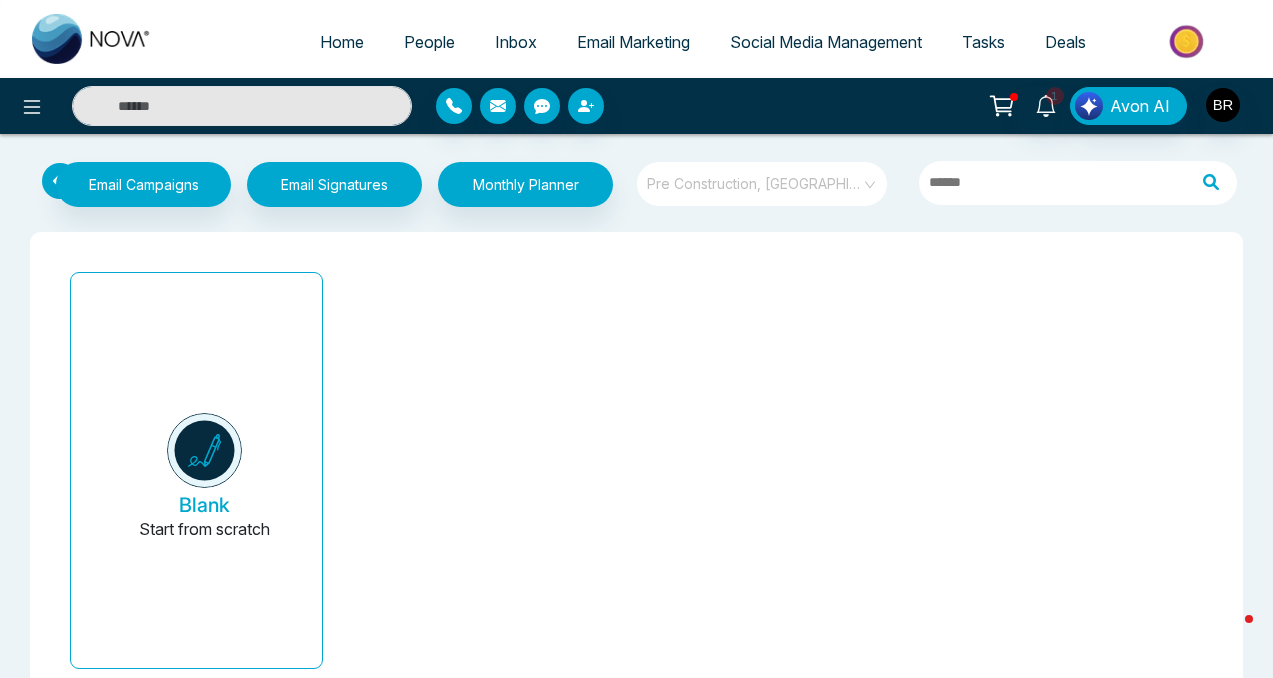 click on "Pre Construction, [GEOGRAPHIC_DATA]" at bounding box center [763, 184] 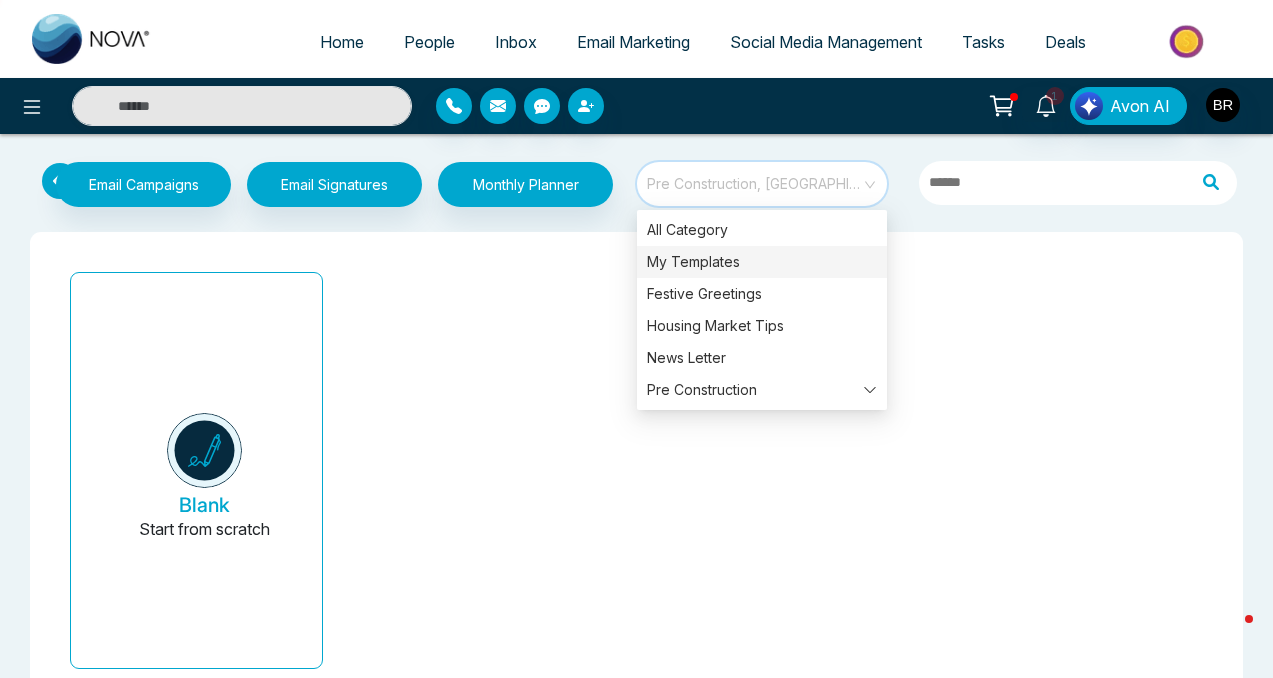 click on "My Templates" at bounding box center (762, 262) 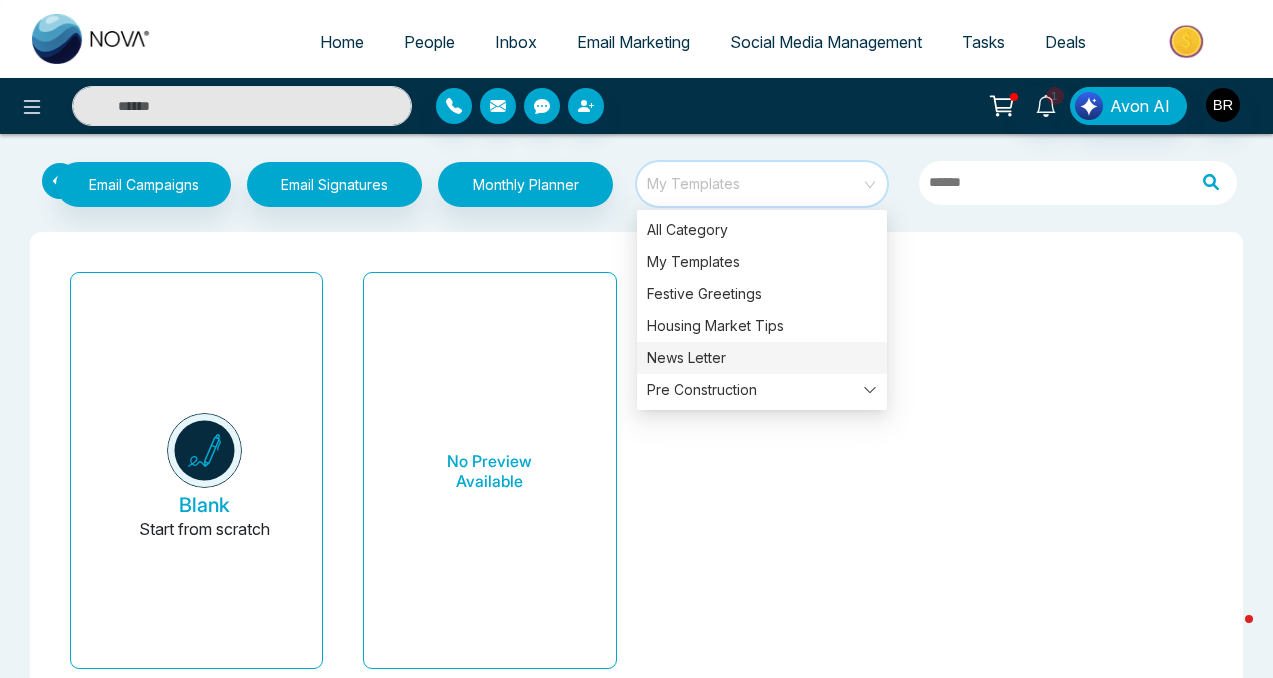 click on "News Letter" at bounding box center [762, 358] 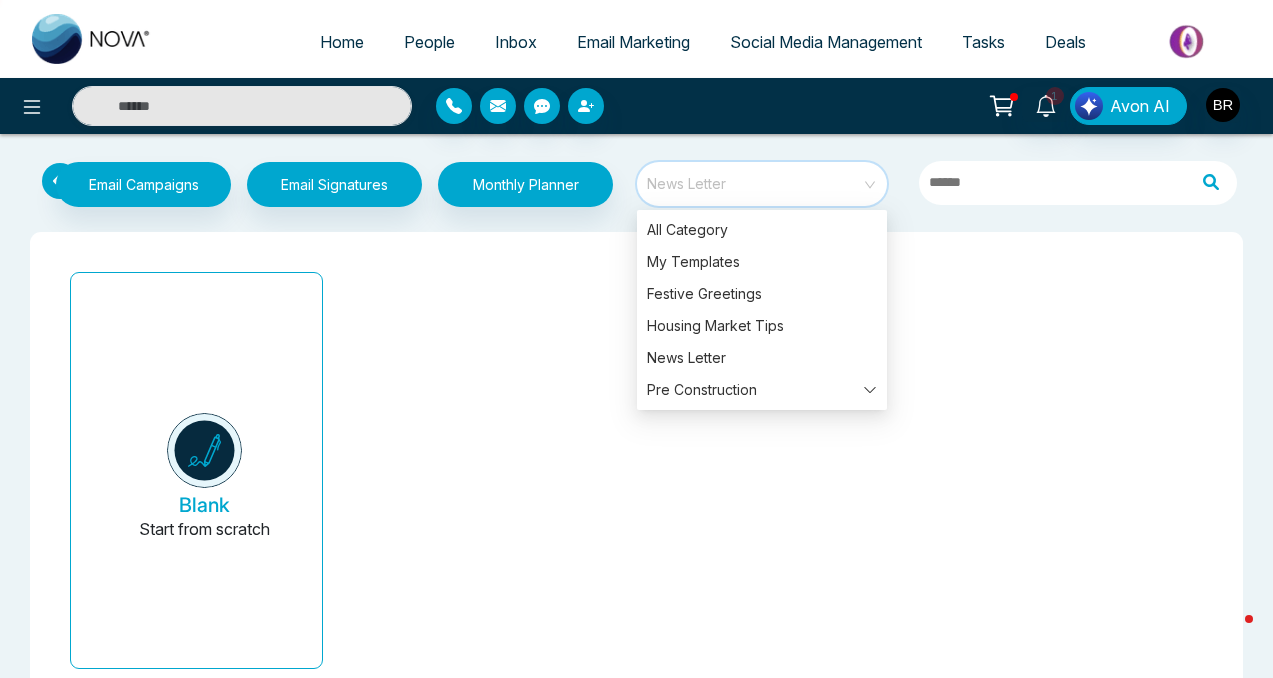 click on "Email Campaigns  Start from scratch?  View my campaigns Email Signatures Monthly Planner News Letter" at bounding box center (636, 187) 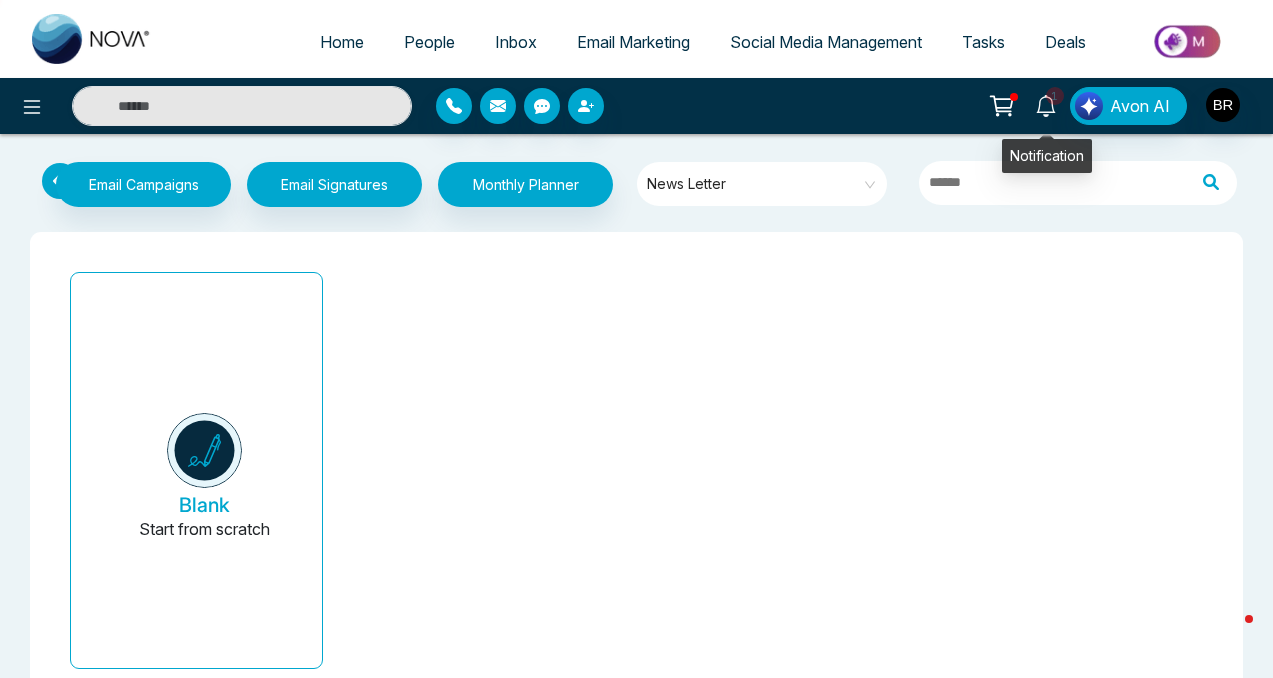 click 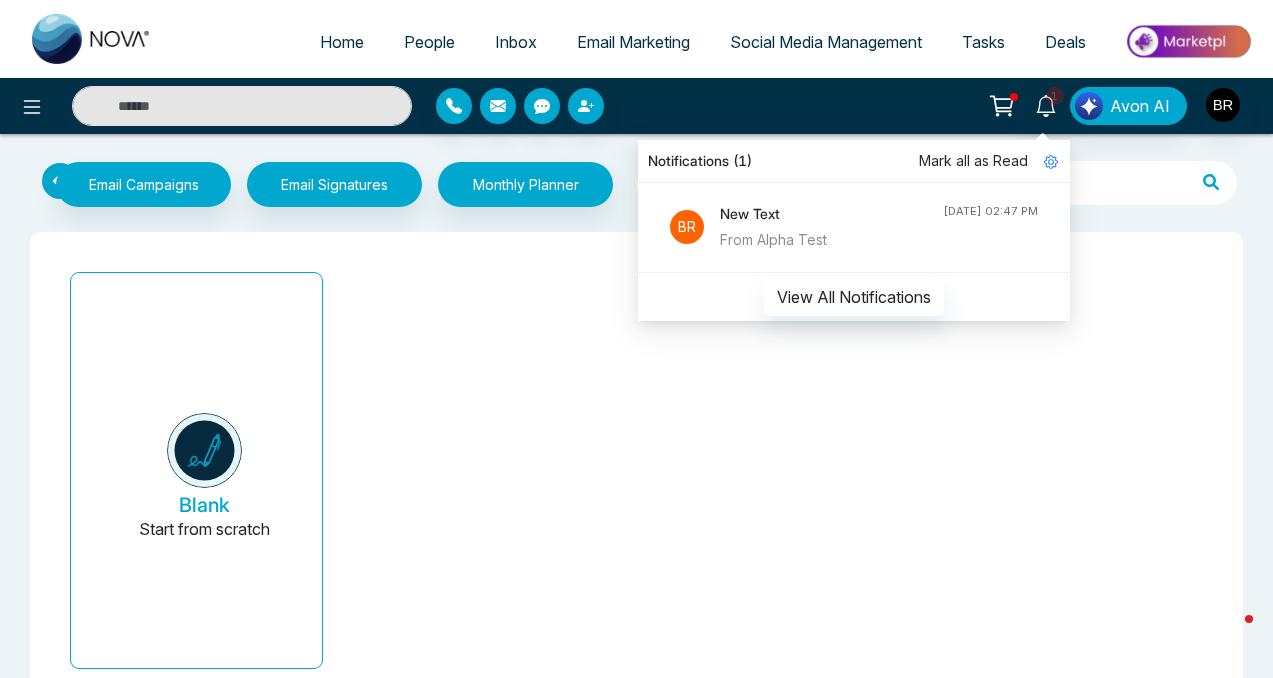 click on "New Text" at bounding box center (831, 214) 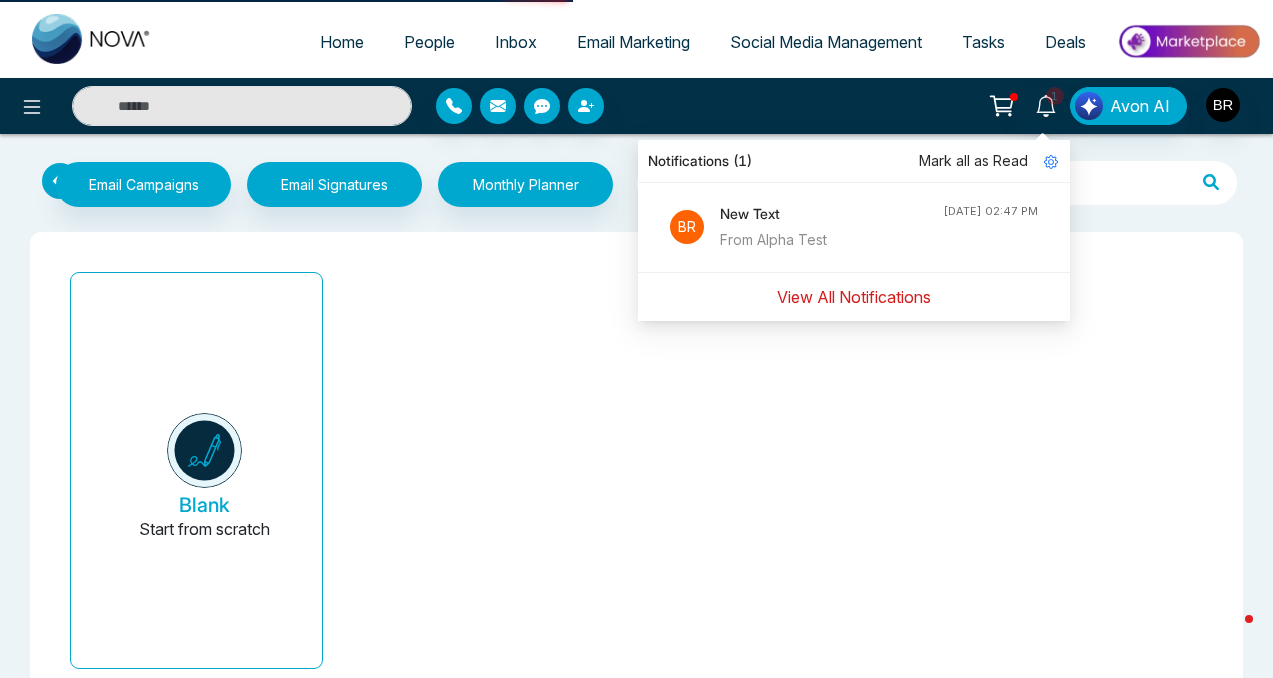 click on "View All Notifications" at bounding box center [854, 297] 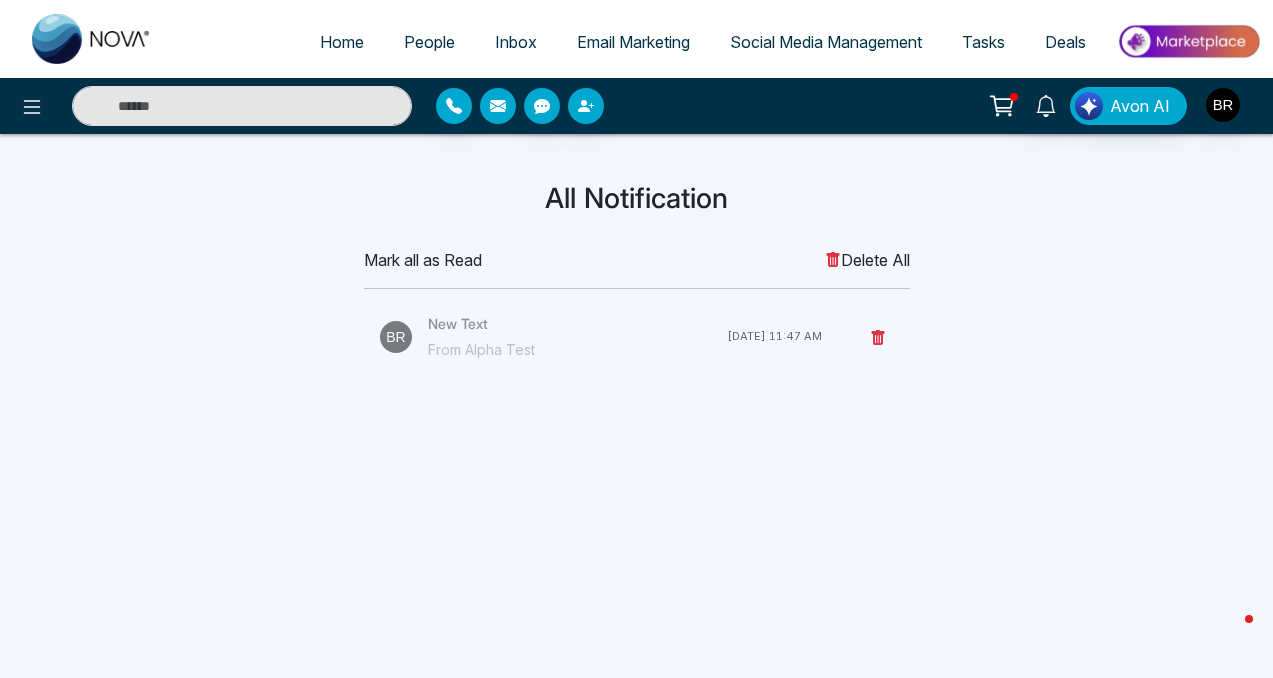 click 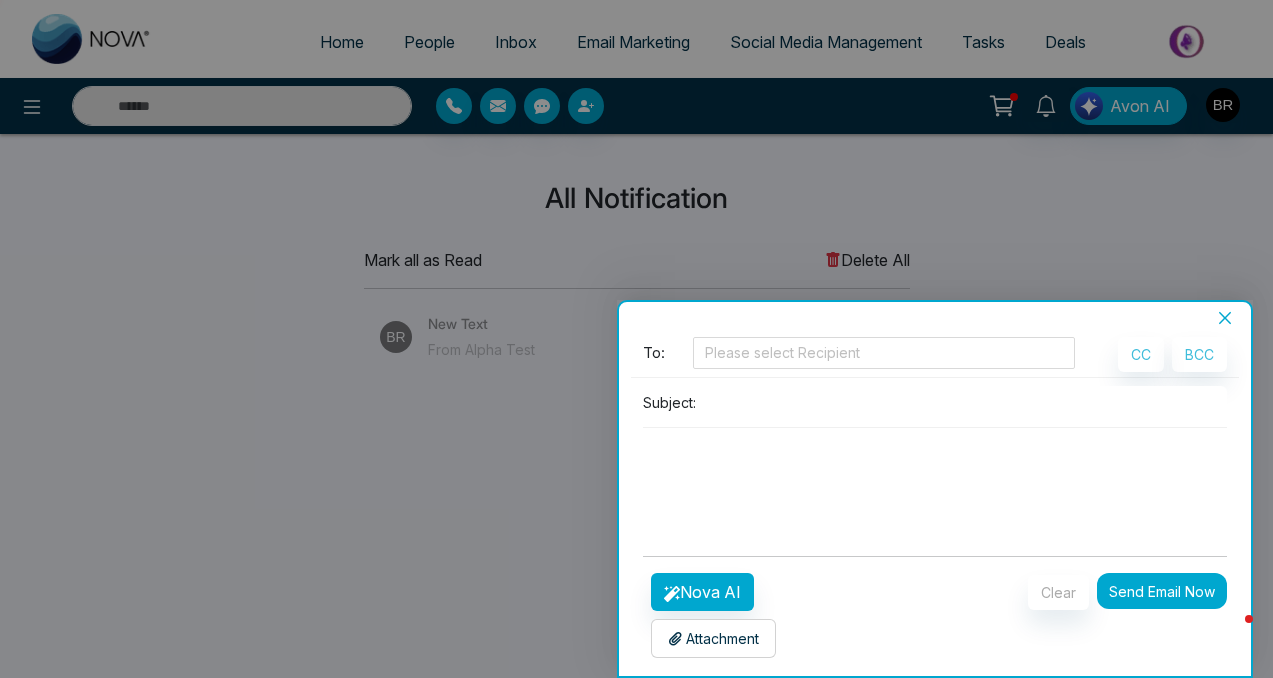 click 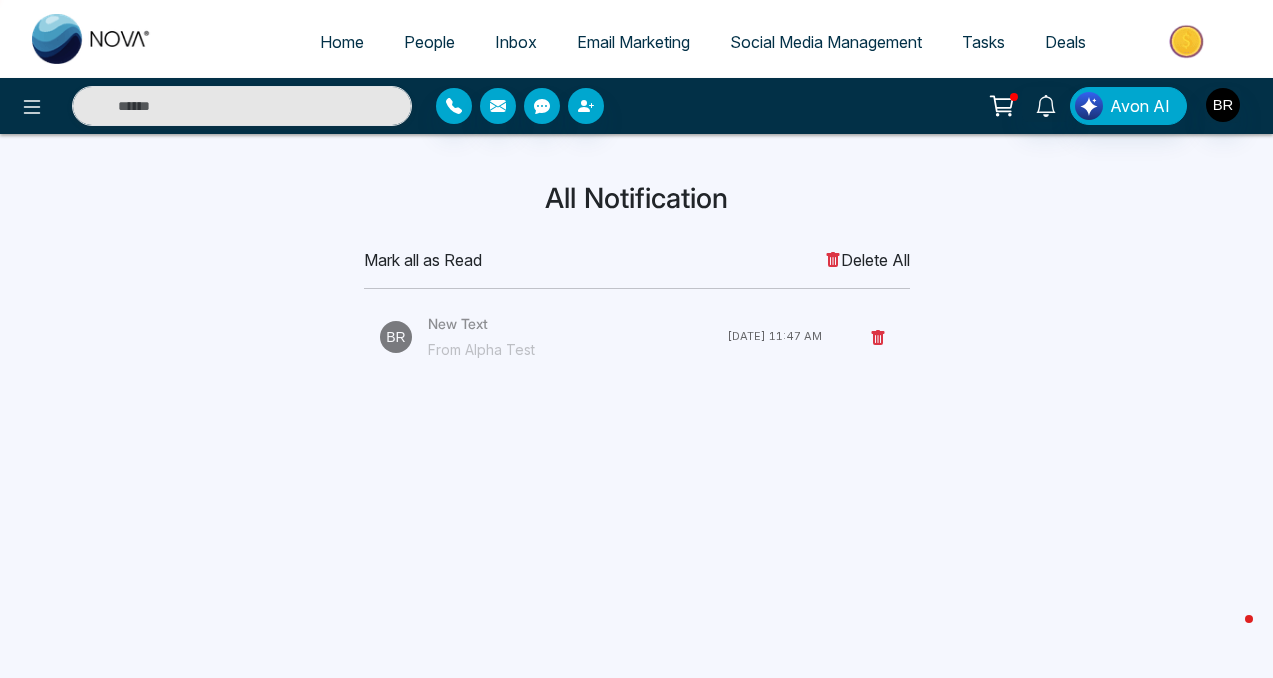click on "Email Marketing" at bounding box center (633, 42) 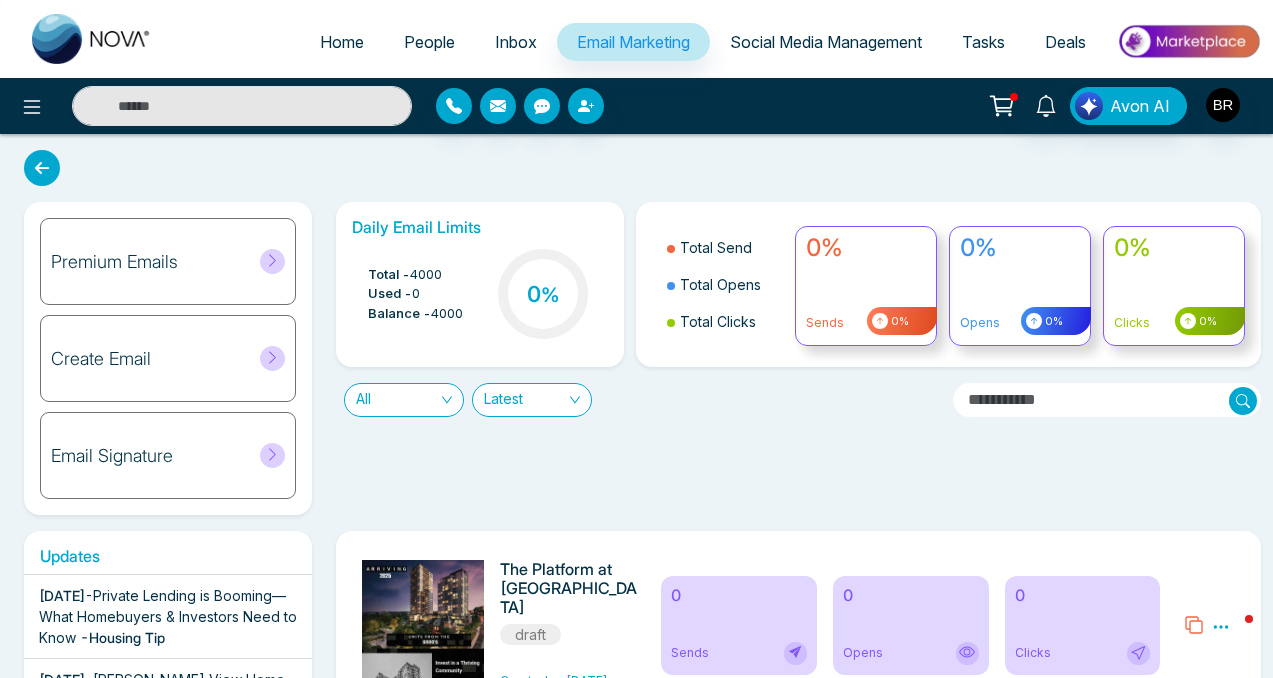 click on "Create Email" at bounding box center (168, 358) 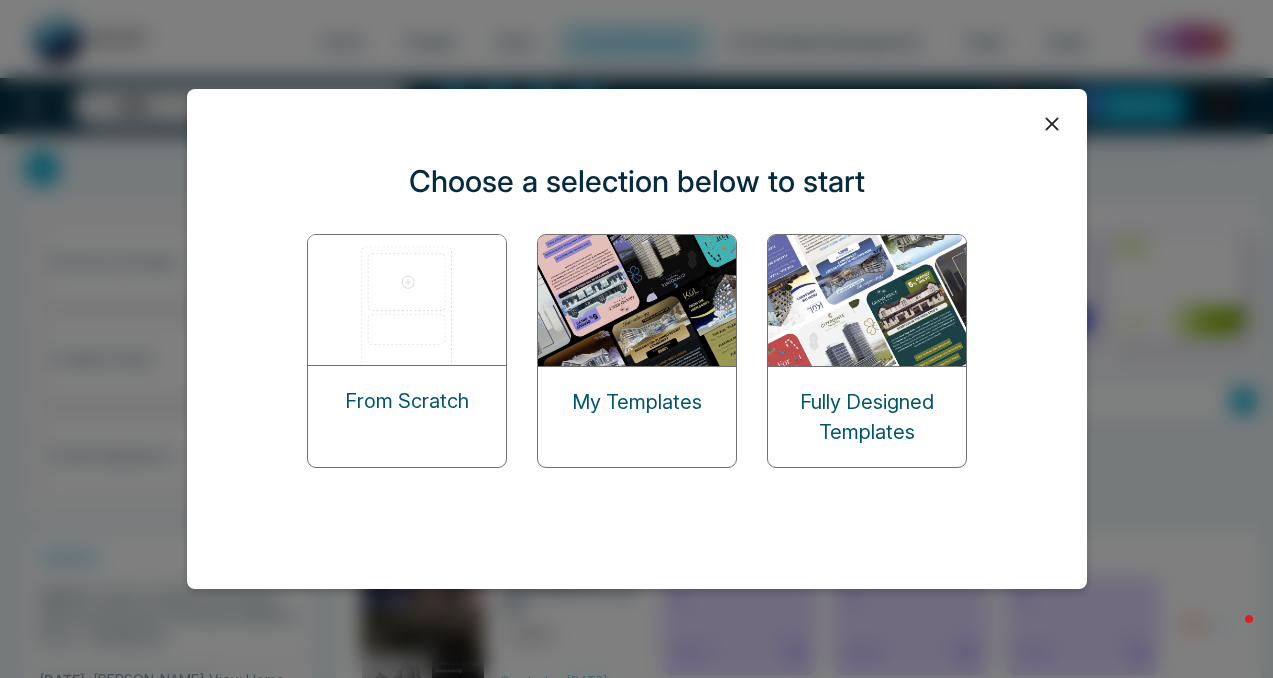 click on "My Templates" at bounding box center (637, 402) 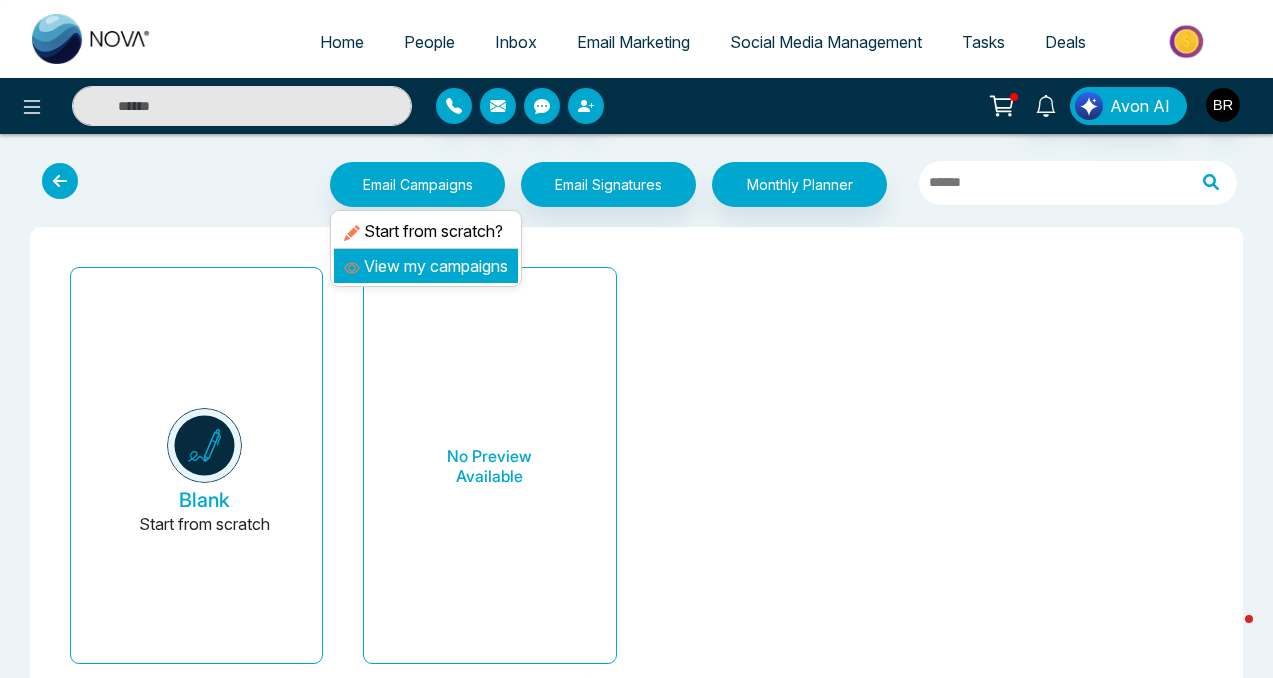 click on "View my campaigns" at bounding box center [426, 266] 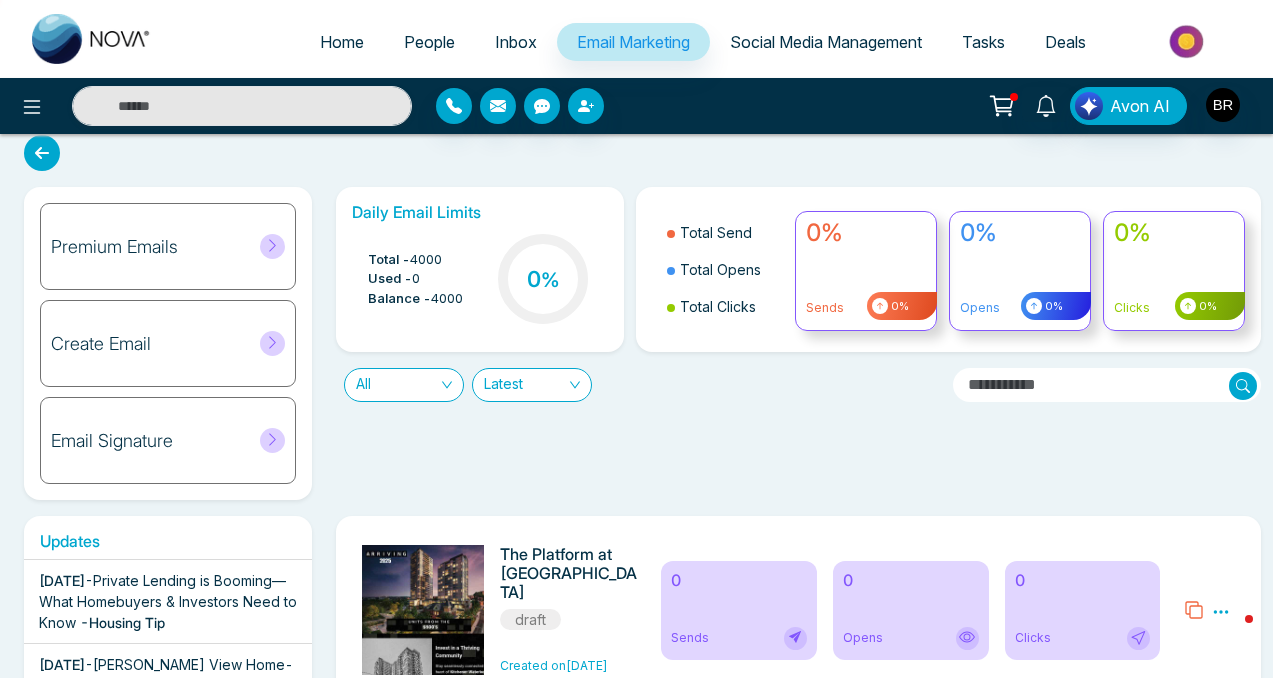 scroll, scrollTop: 0, scrollLeft: 0, axis: both 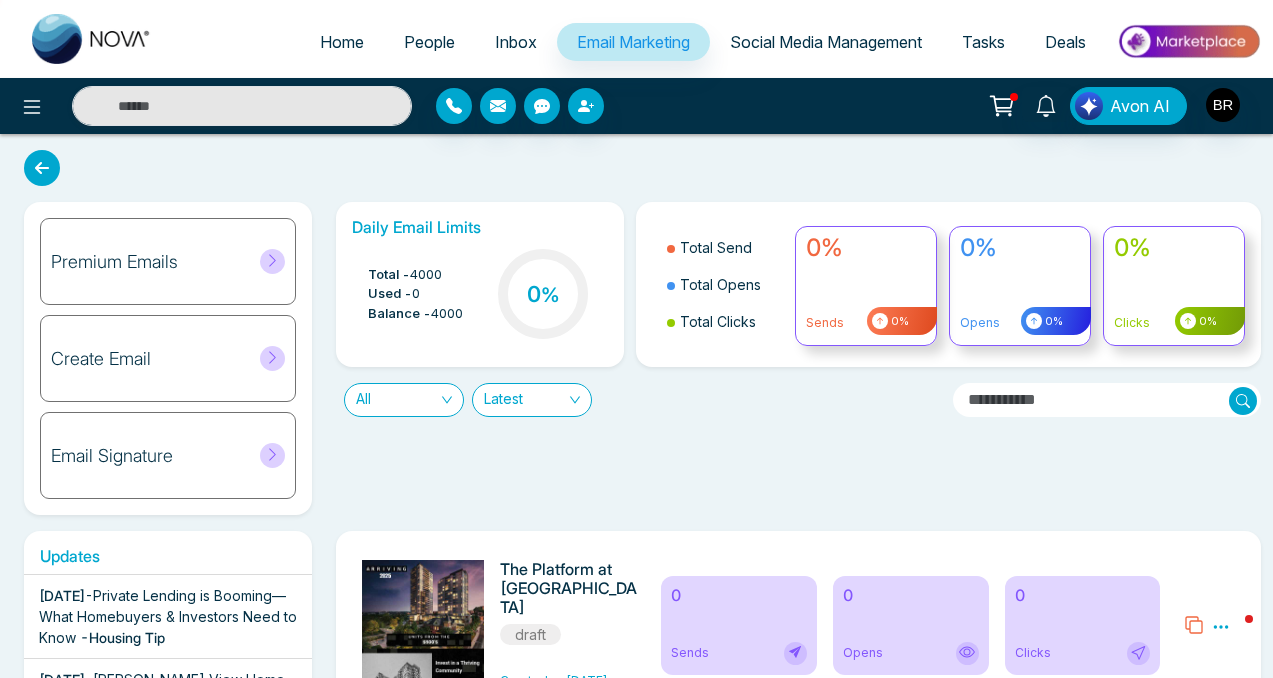 click on "Create Email" at bounding box center [168, 358] 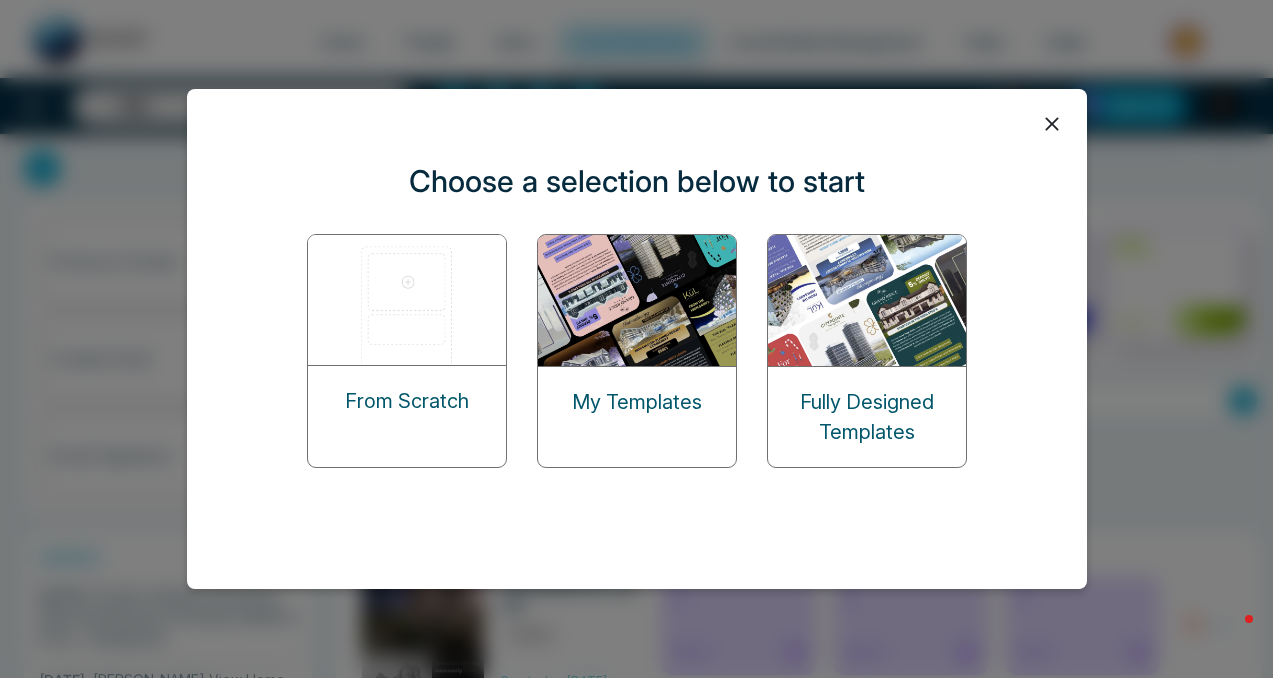 click on "Fully Designed Templates" at bounding box center (867, 417) 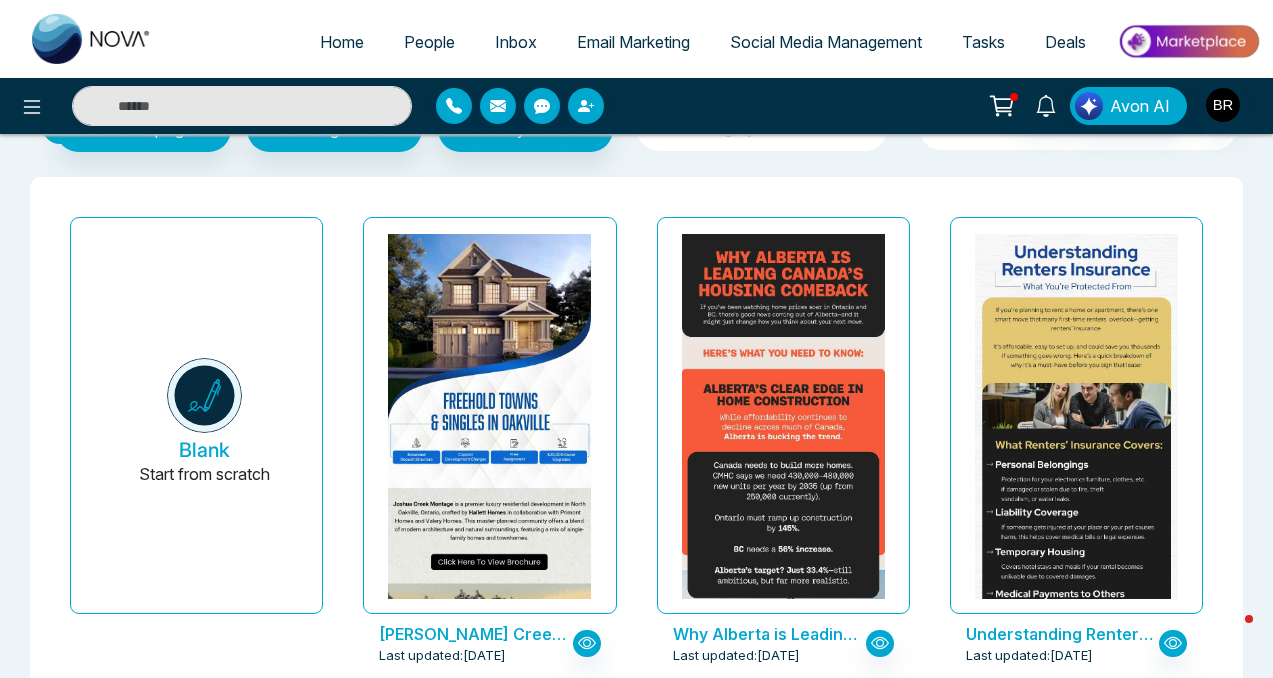 scroll, scrollTop: 0, scrollLeft: 0, axis: both 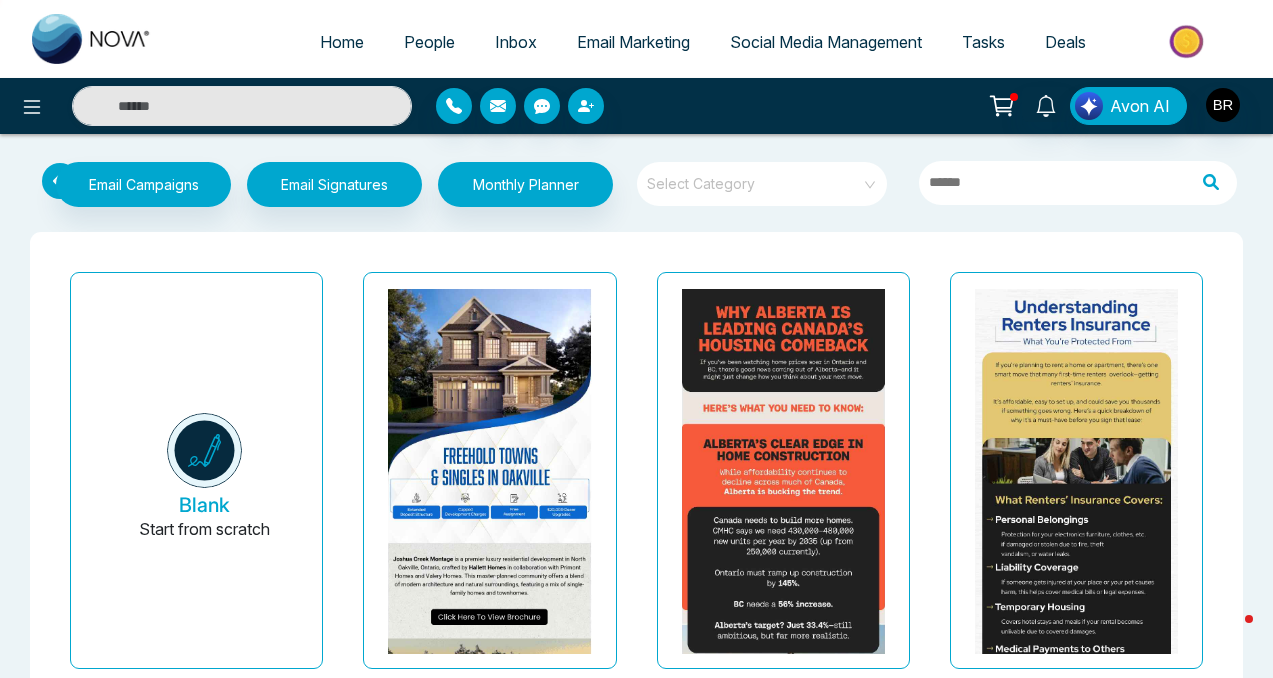 click at bounding box center (755, 177) 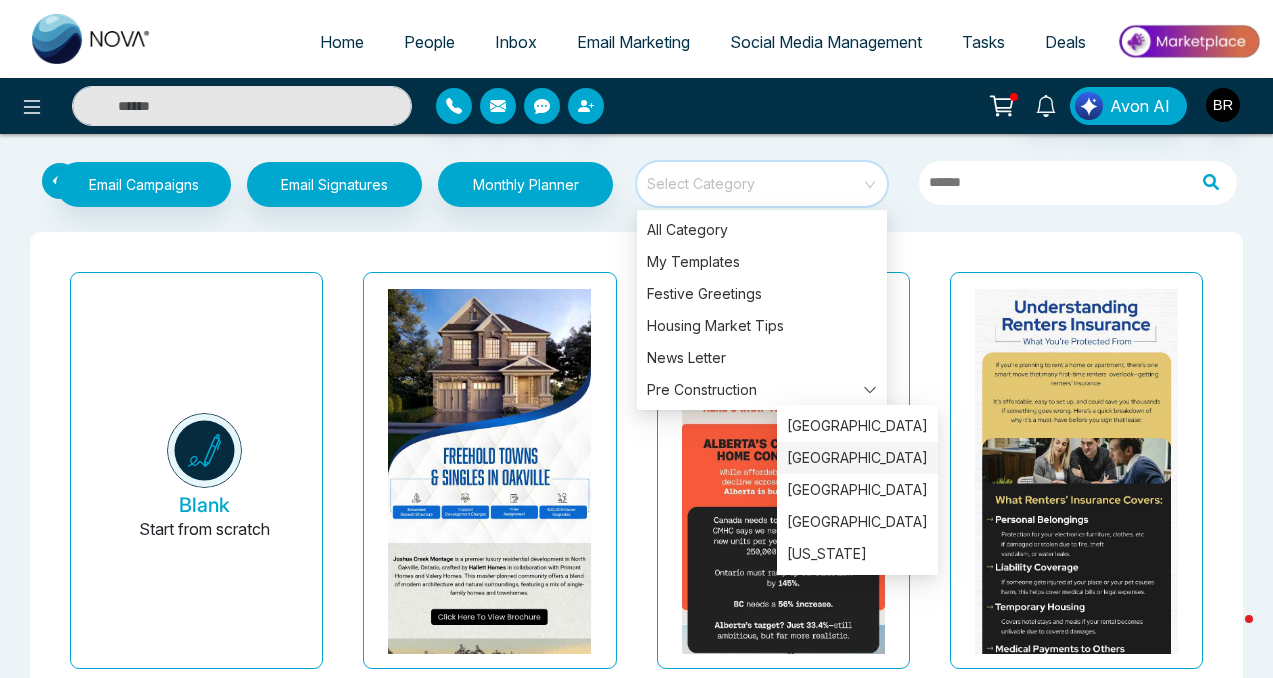 click on "[GEOGRAPHIC_DATA]" at bounding box center [857, 458] 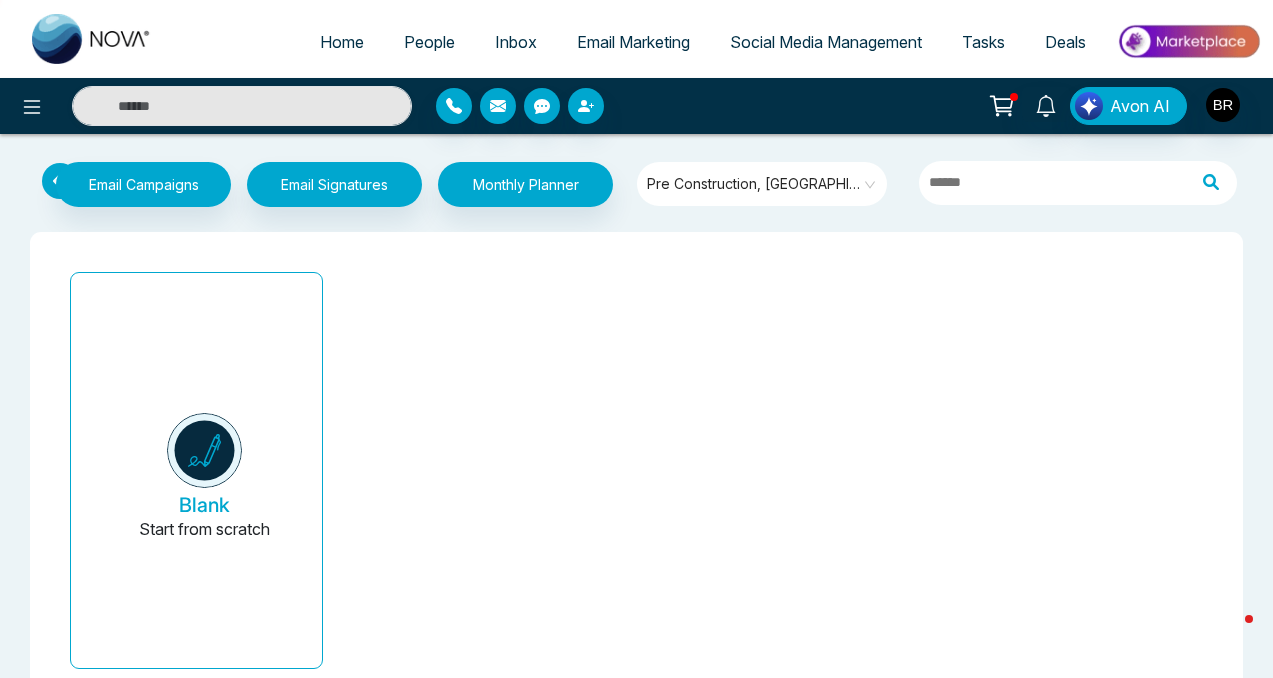scroll, scrollTop: 71, scrollLeft: 0, axis: vertical 